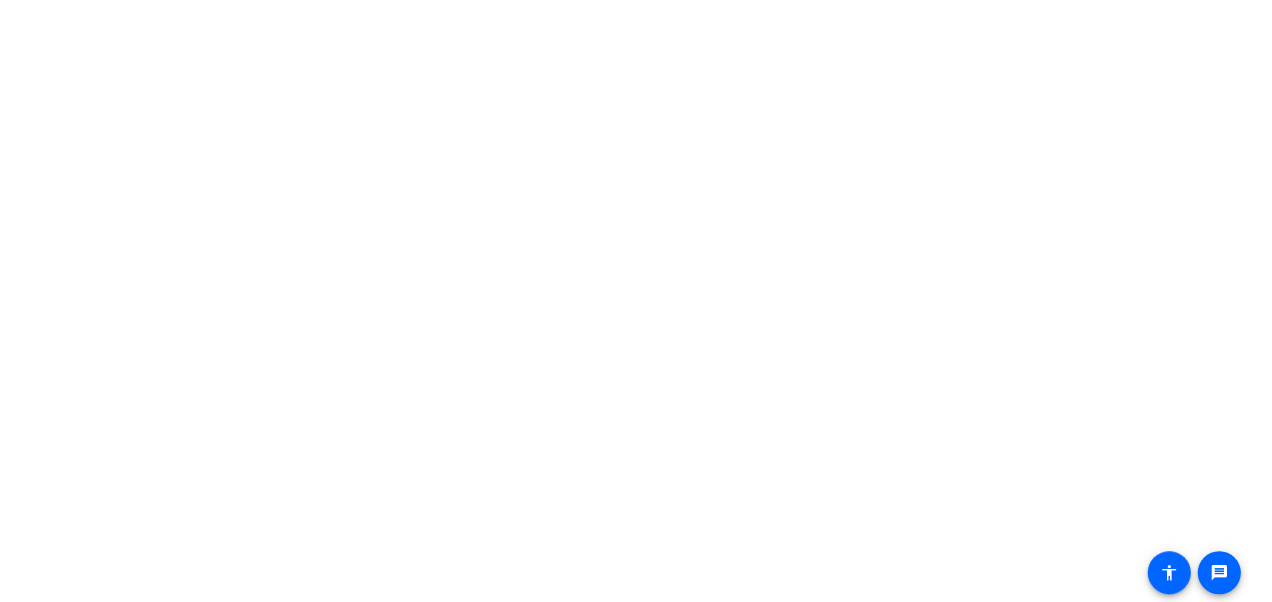scroll, scrollTop: 0, scrollLeft: 0, axis: both 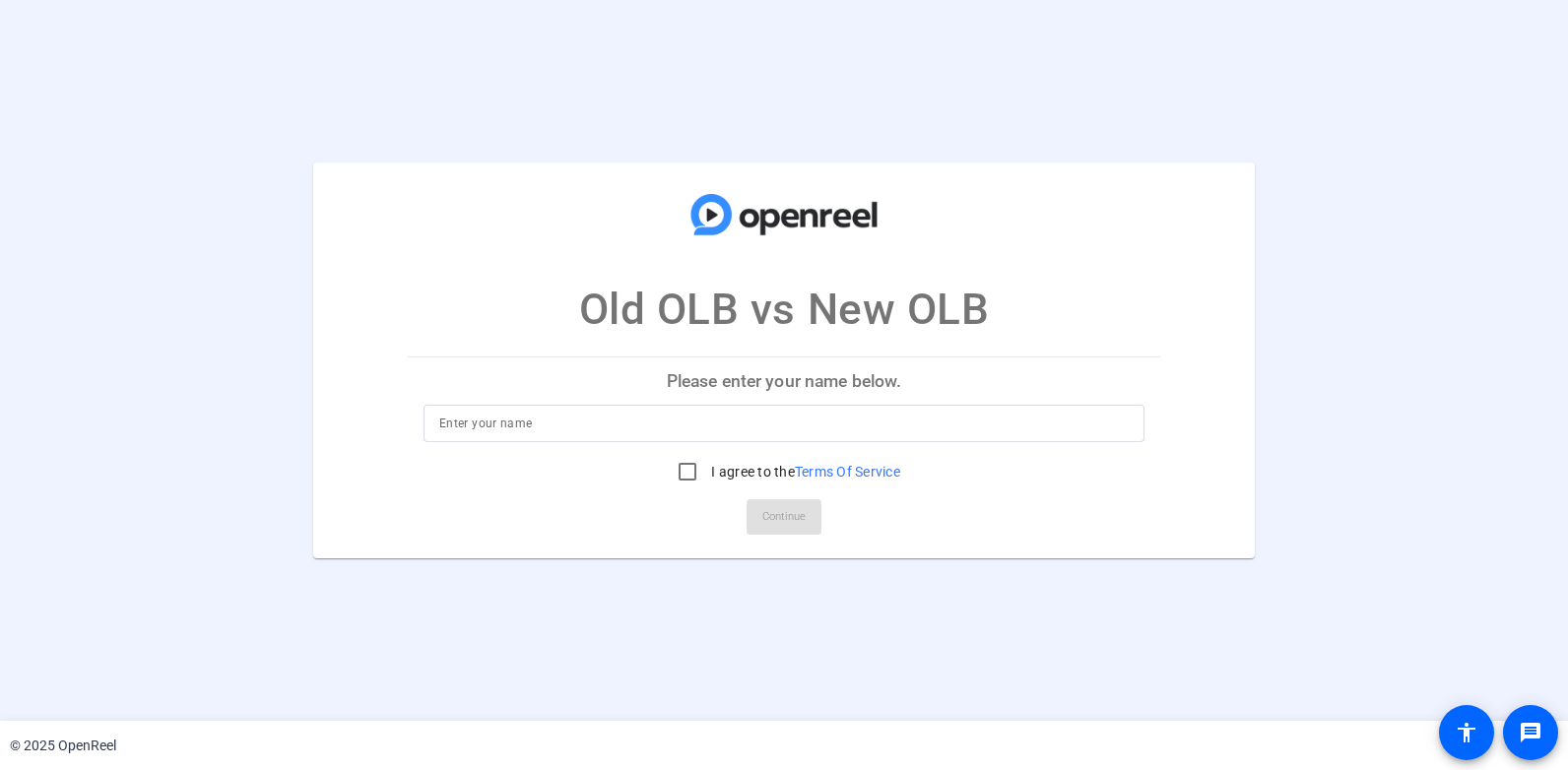 click on "Please enter your name below." 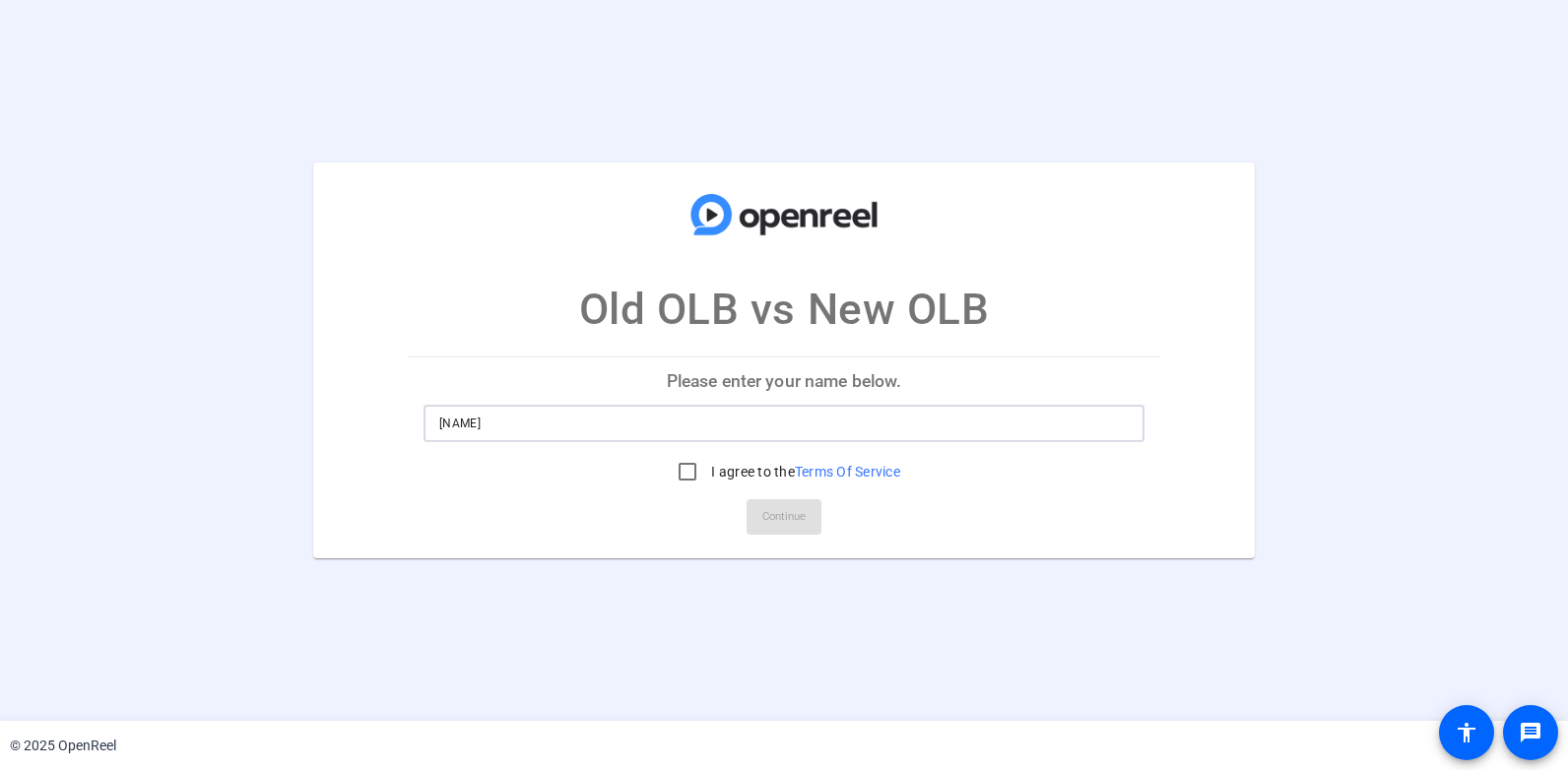 type on "Makenzie" 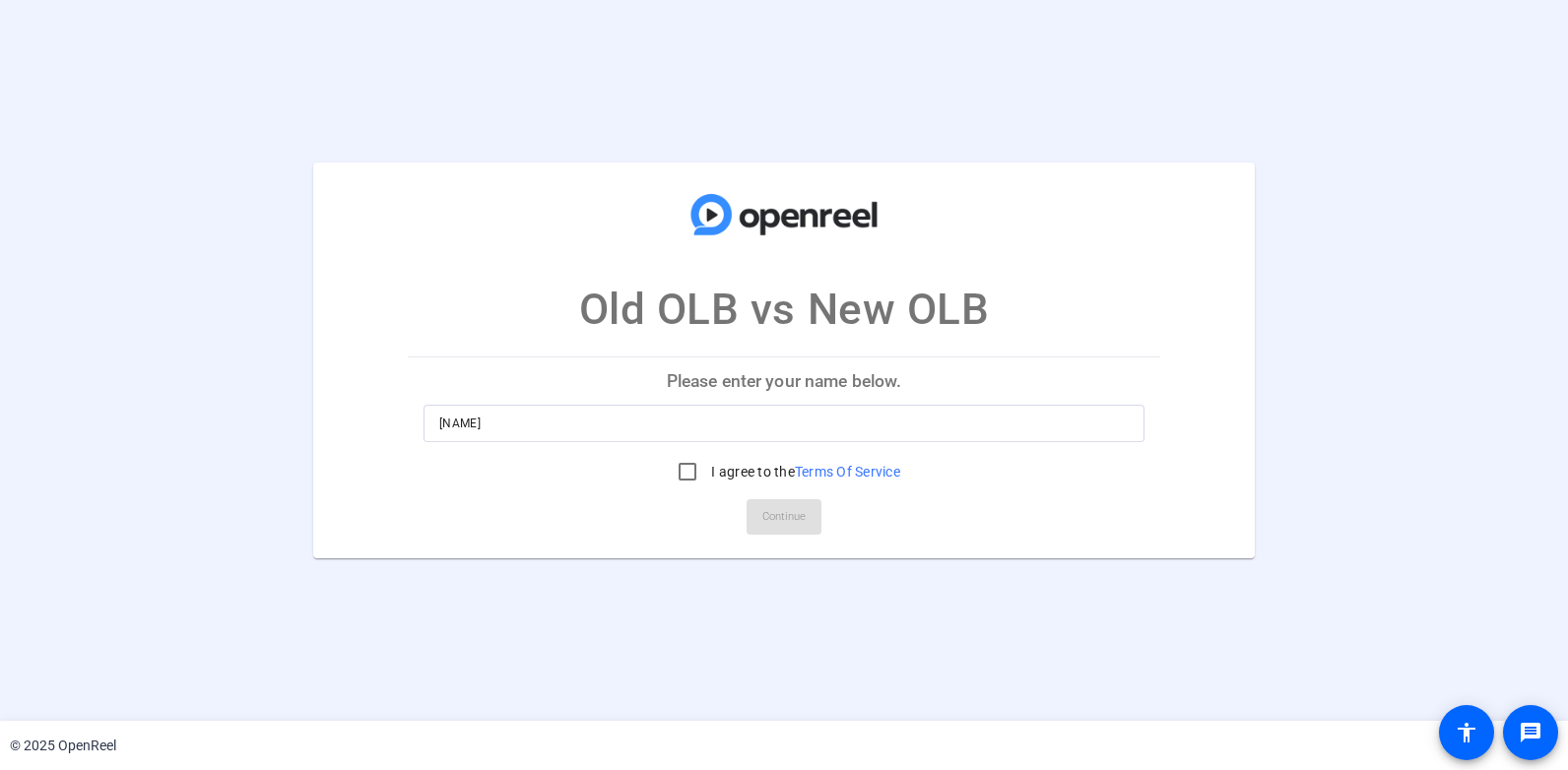 click on "Continue" 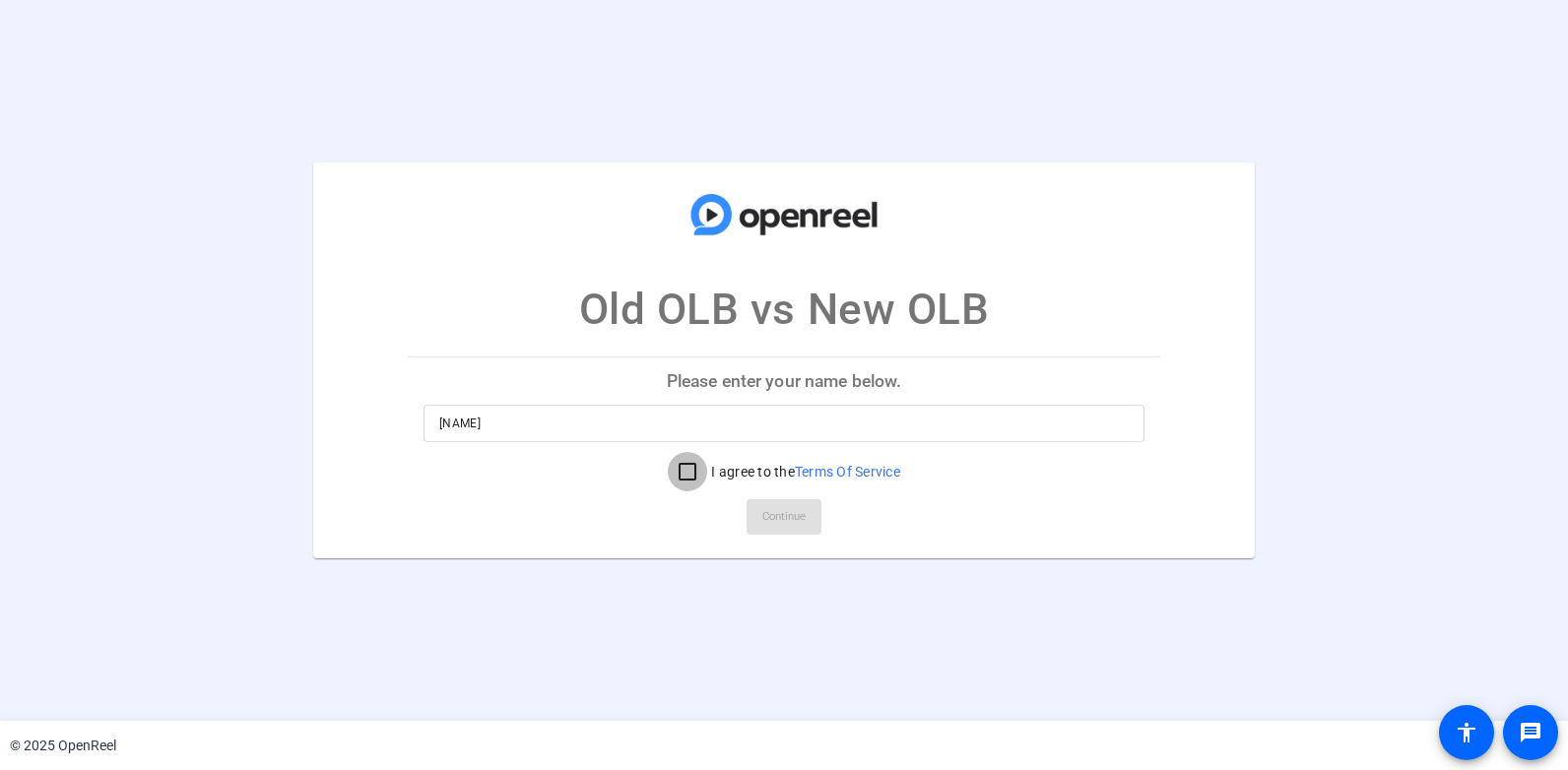 click on "I agree to the  Terms Of Service" at bounding box center (687, 472) 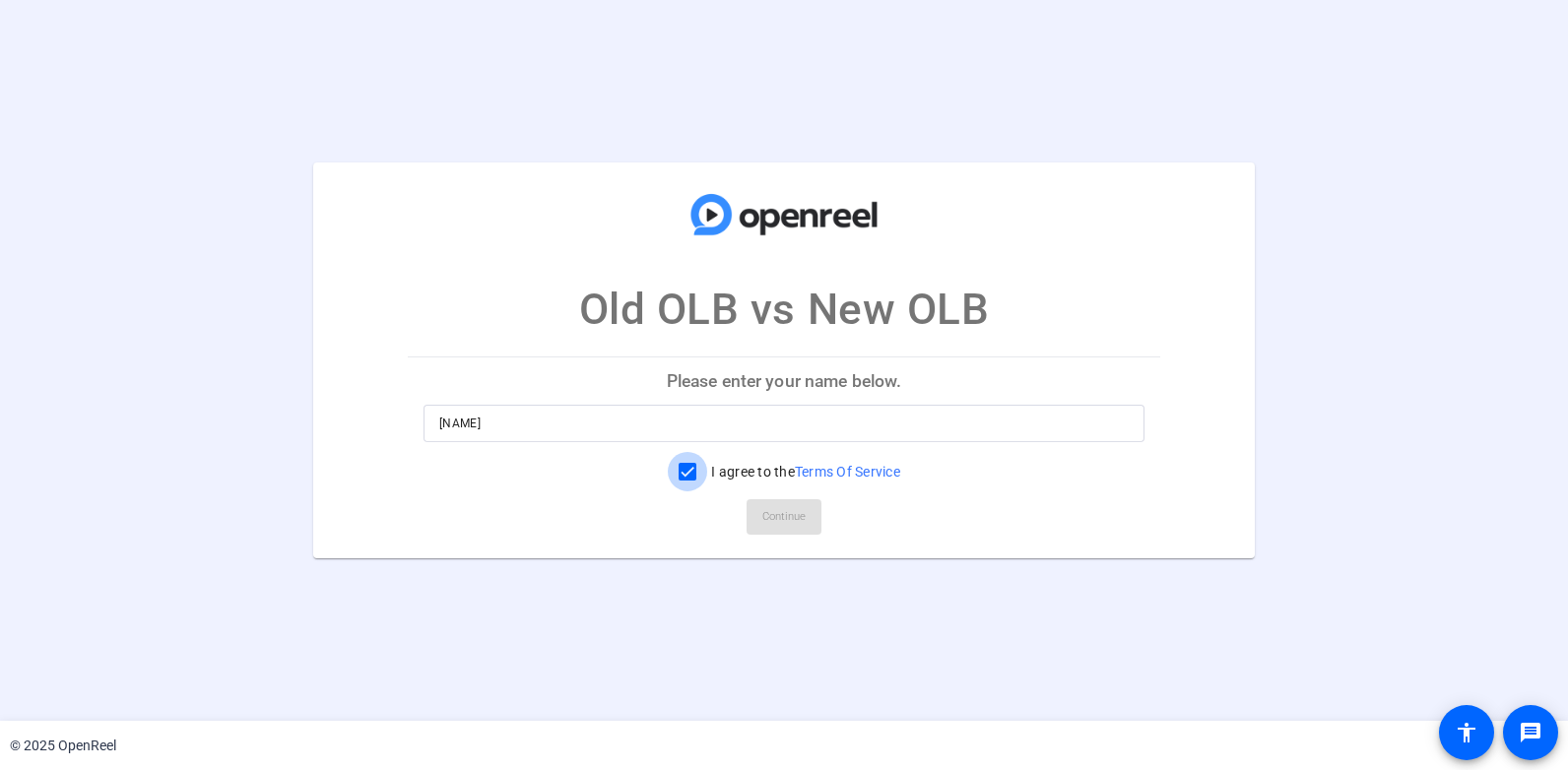 checkbox on "true" 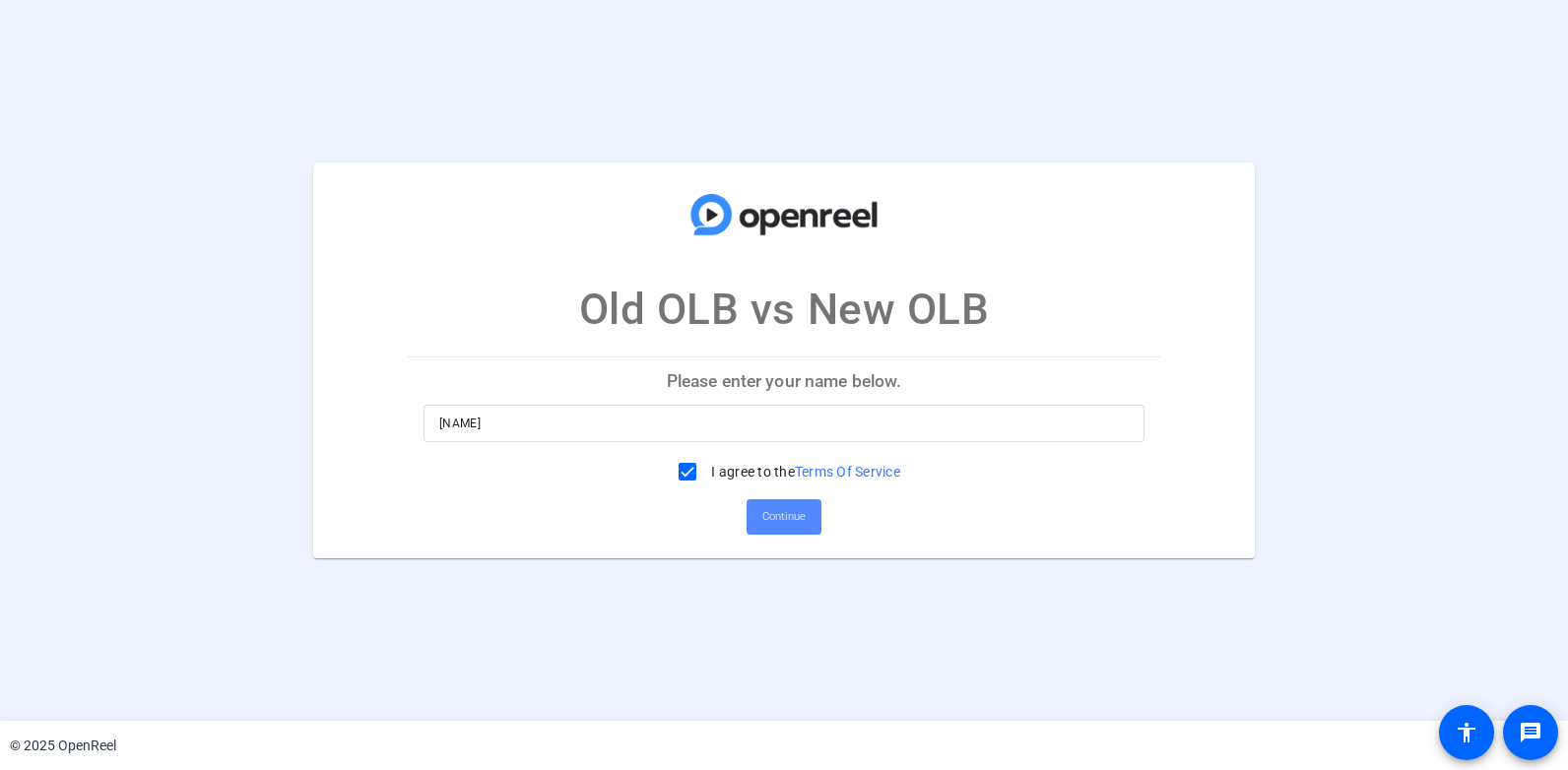 click on "Continue" 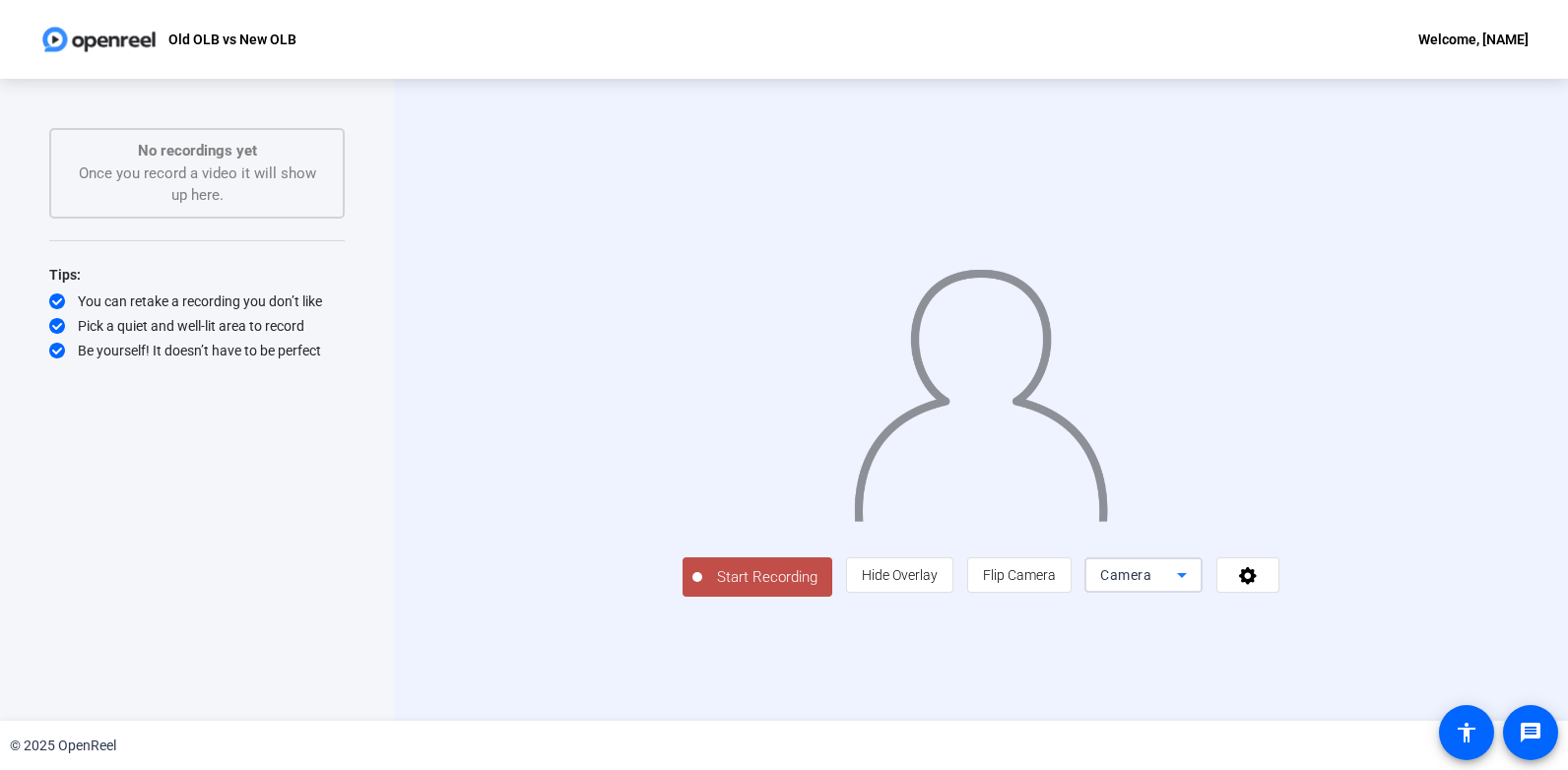 click 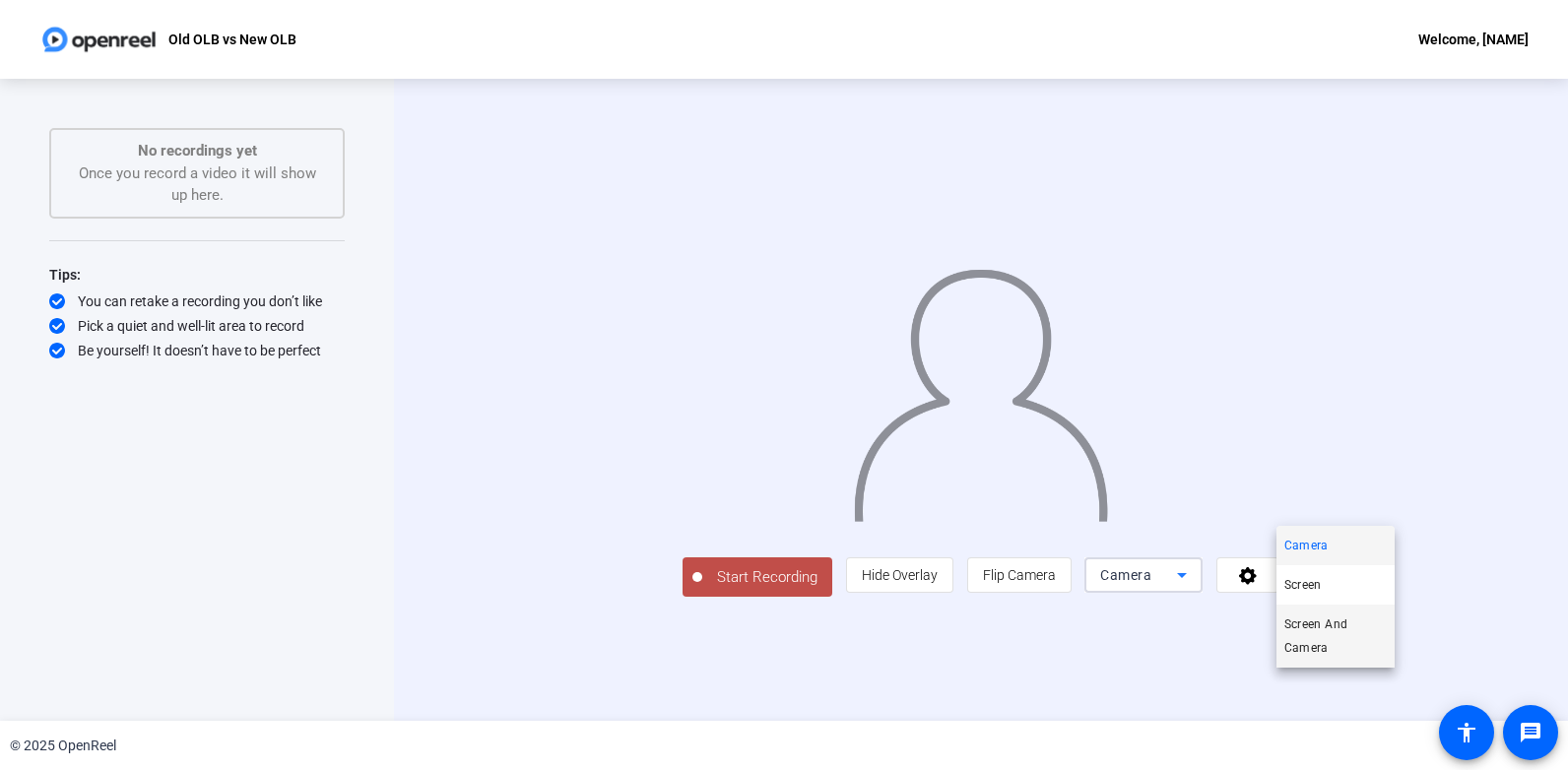 click on "Screen And Camera" at bounding box center [1336, 636] 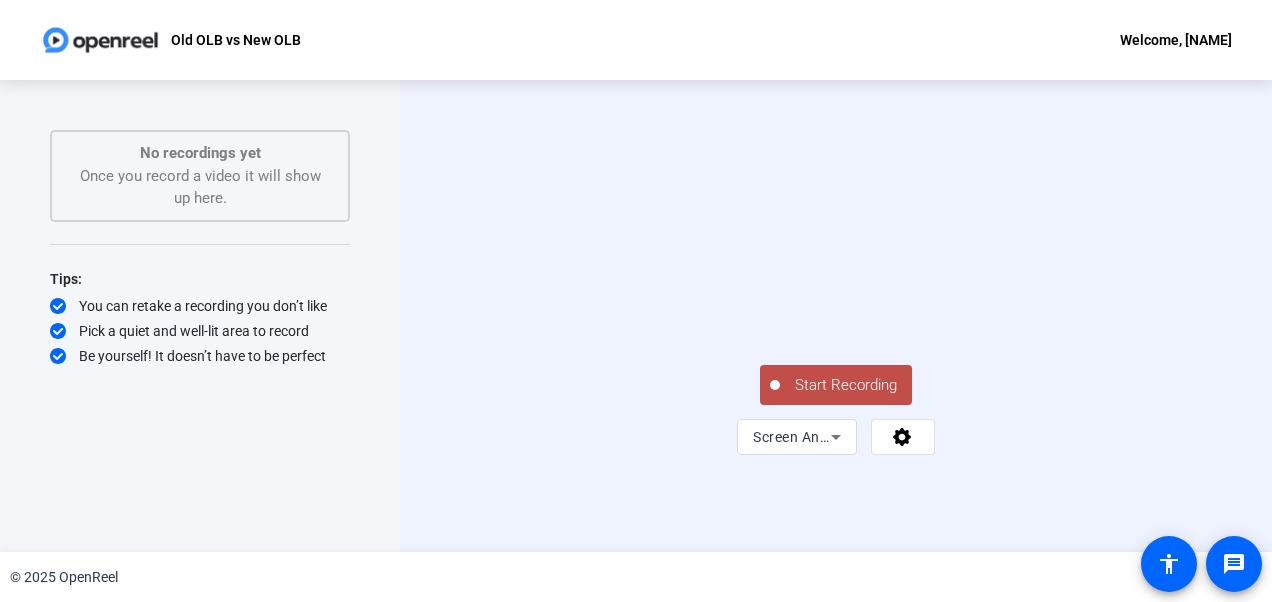 click on "Start Recording" 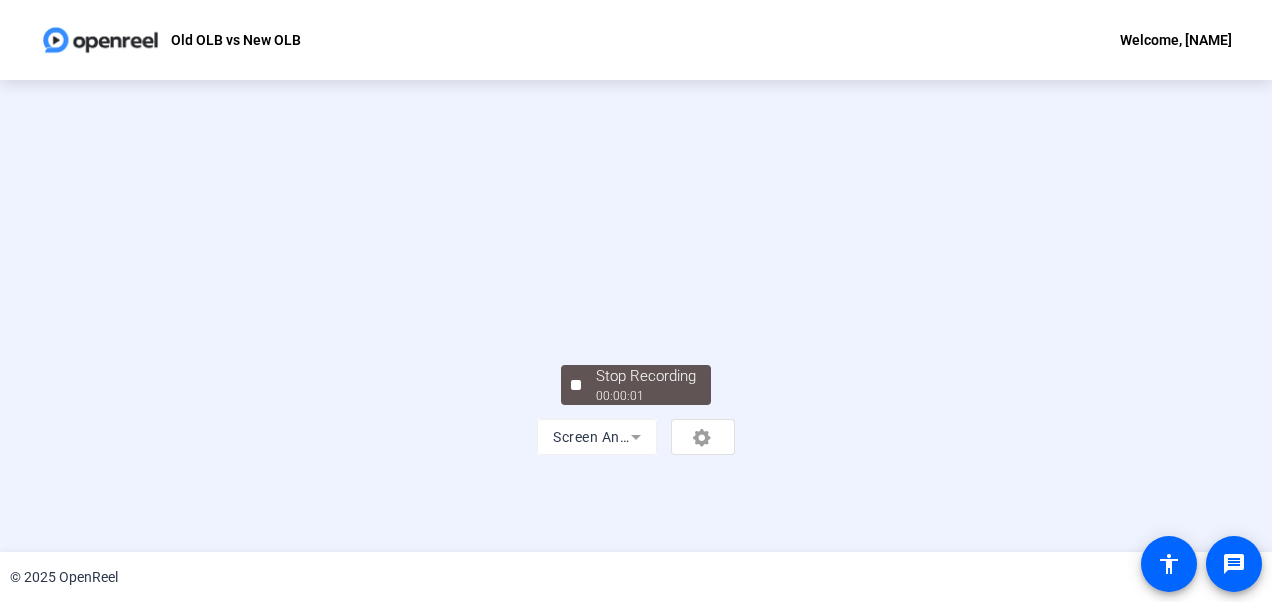 click at bounding box center [636, 261] 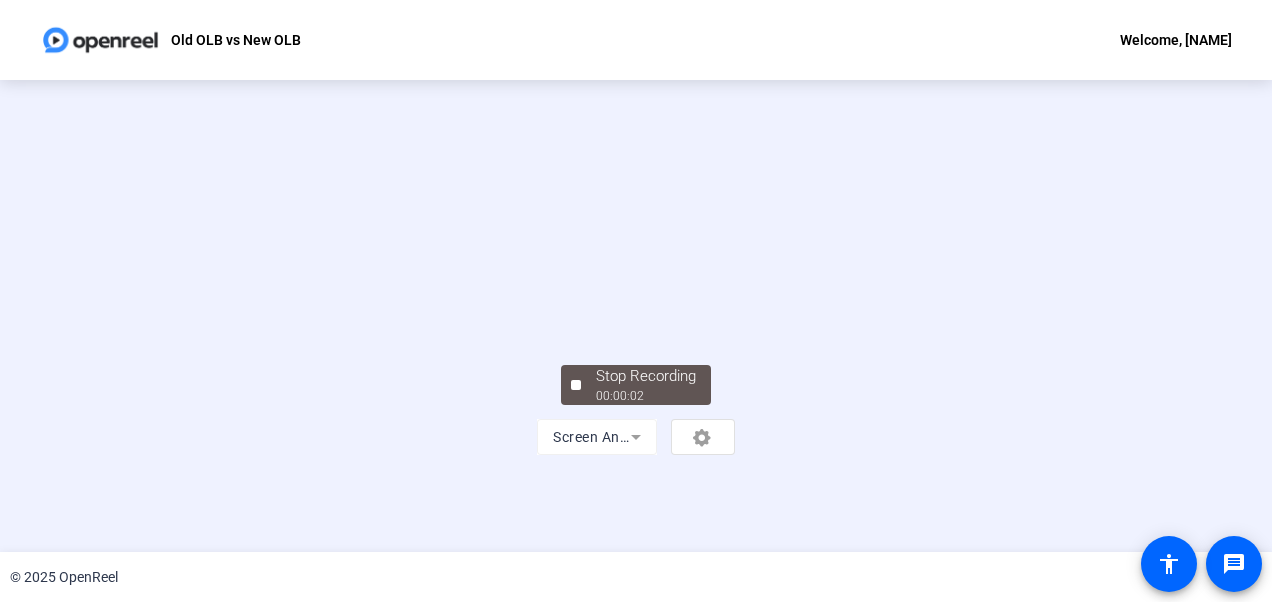 click at bounding box center [636, 261] 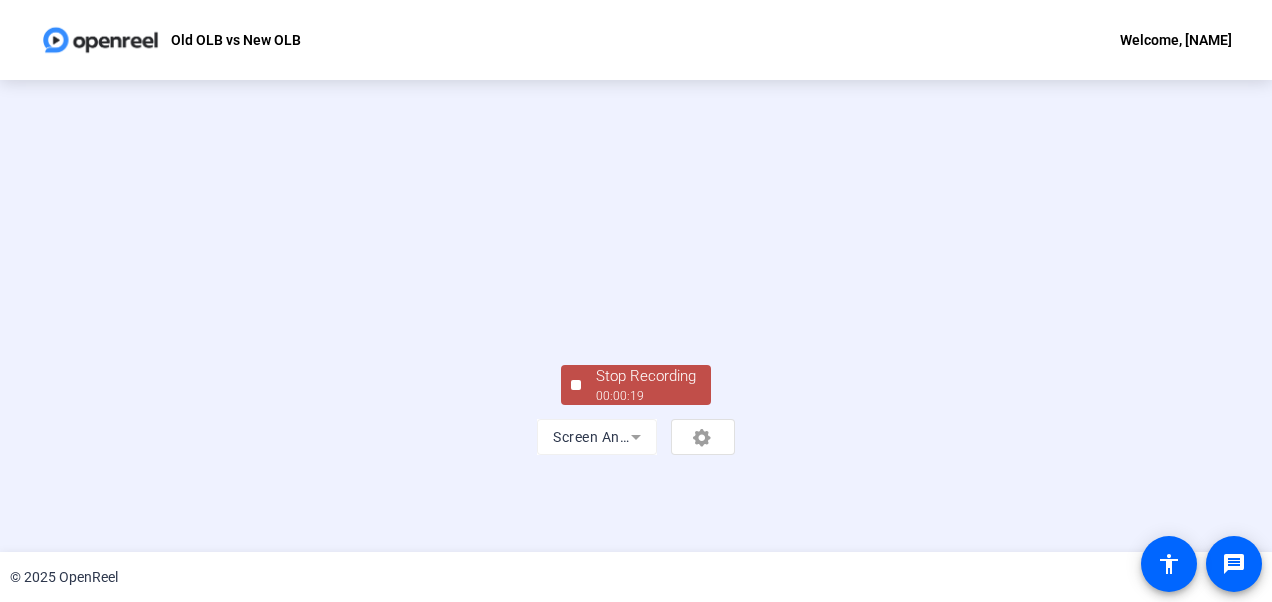 scroll, scrollTop: 142, scrollLeft: 0, axis: vertical 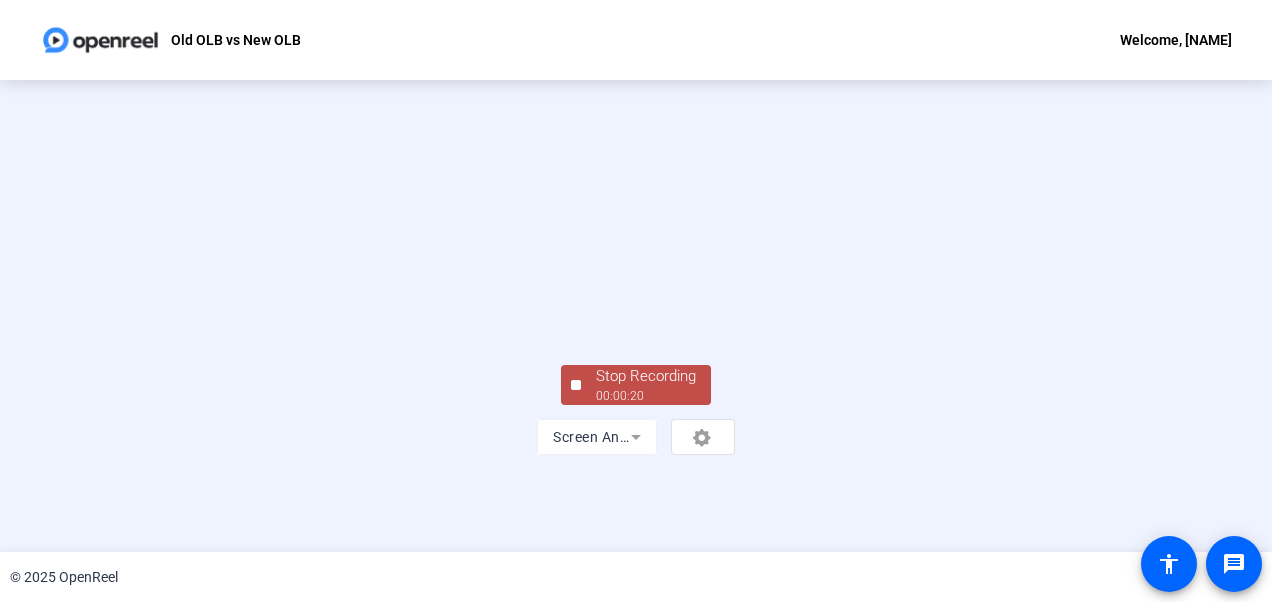 click on "00:00:20" 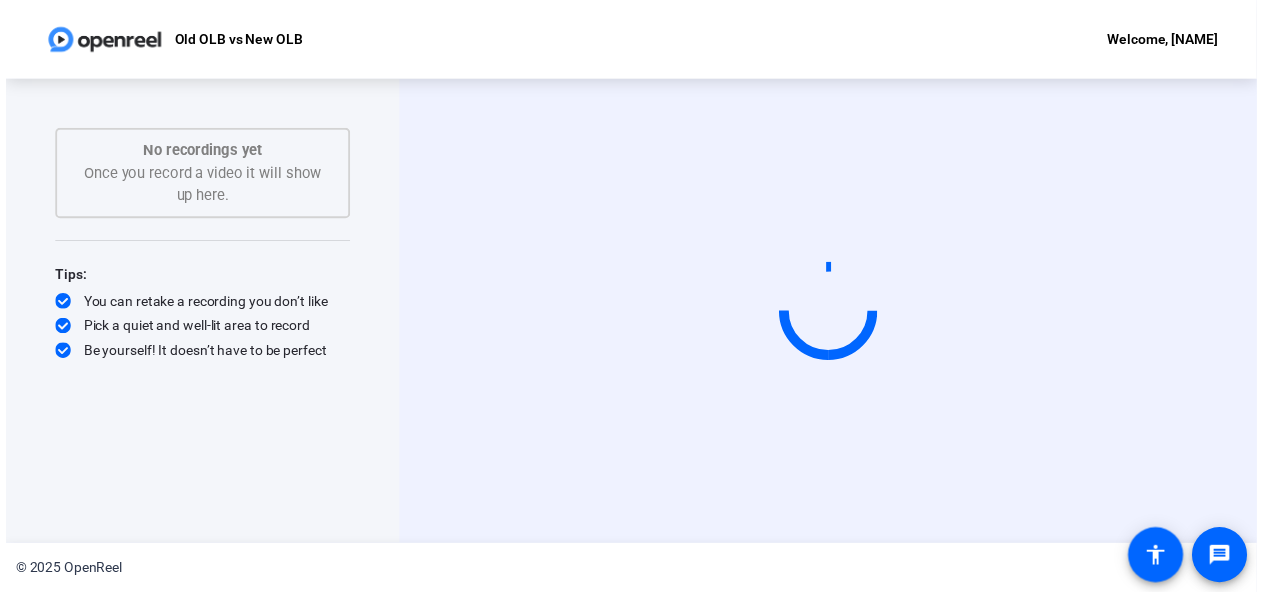 scroll, scrollTop: 0, scrollLeft: 0, axis: both 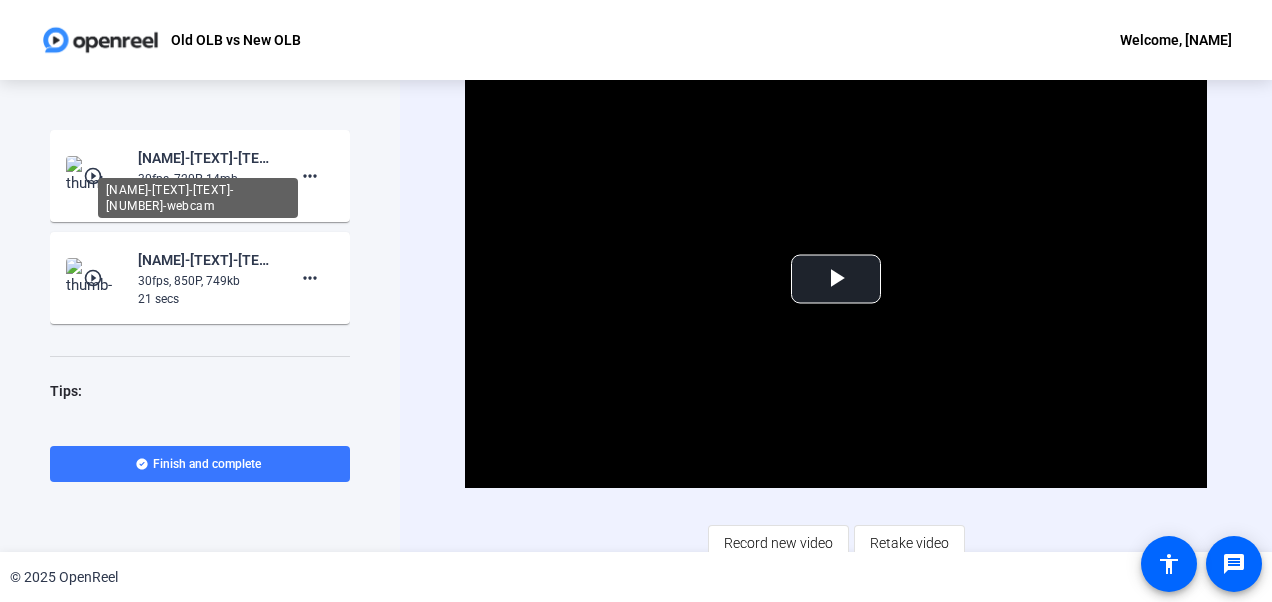 click on "[FIRST]-[ALPHANUMERIC]-[WEBCAM]" at bounding box center (198, 198) 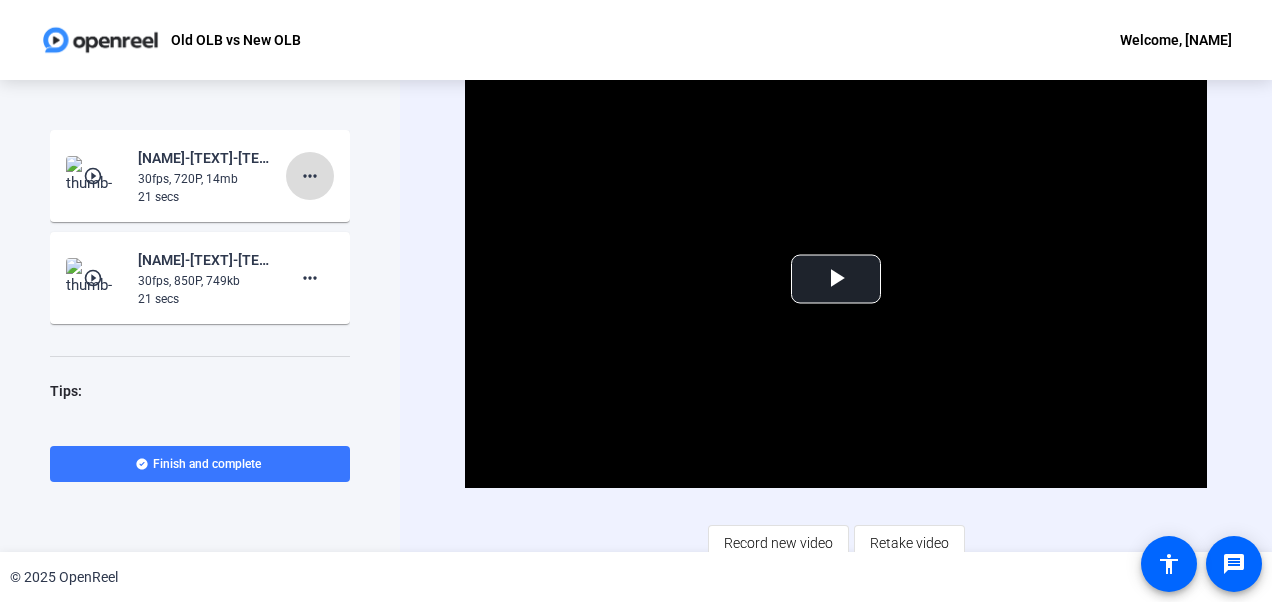 click 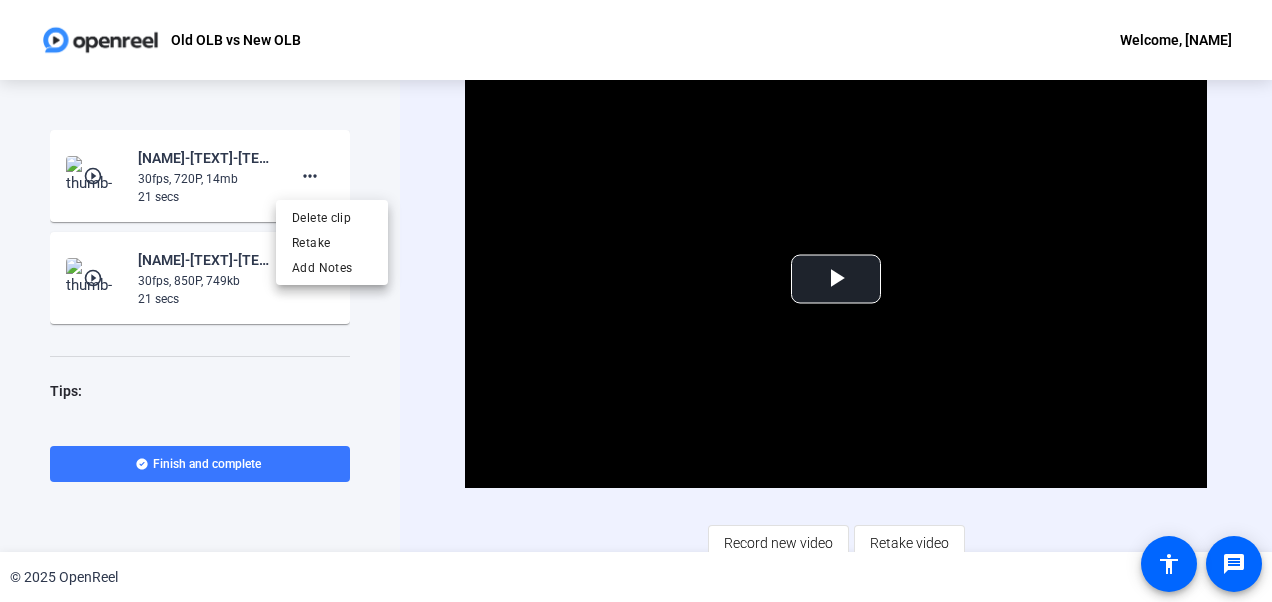 click at bounding box center (636, 301) 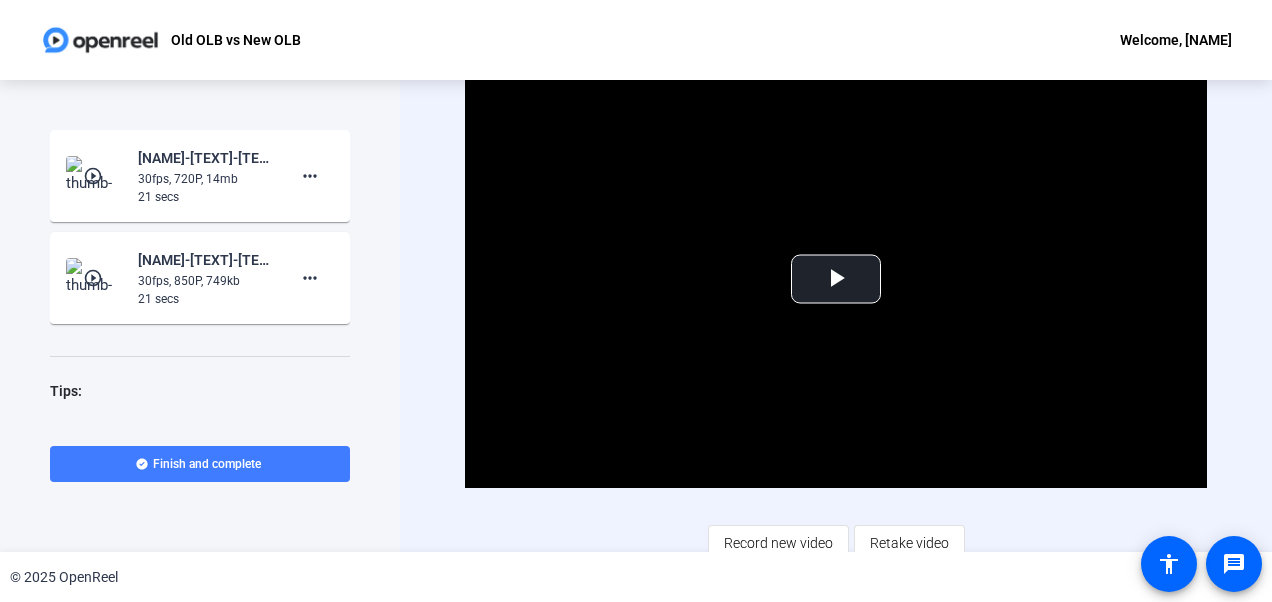 click on "Finish and complete" 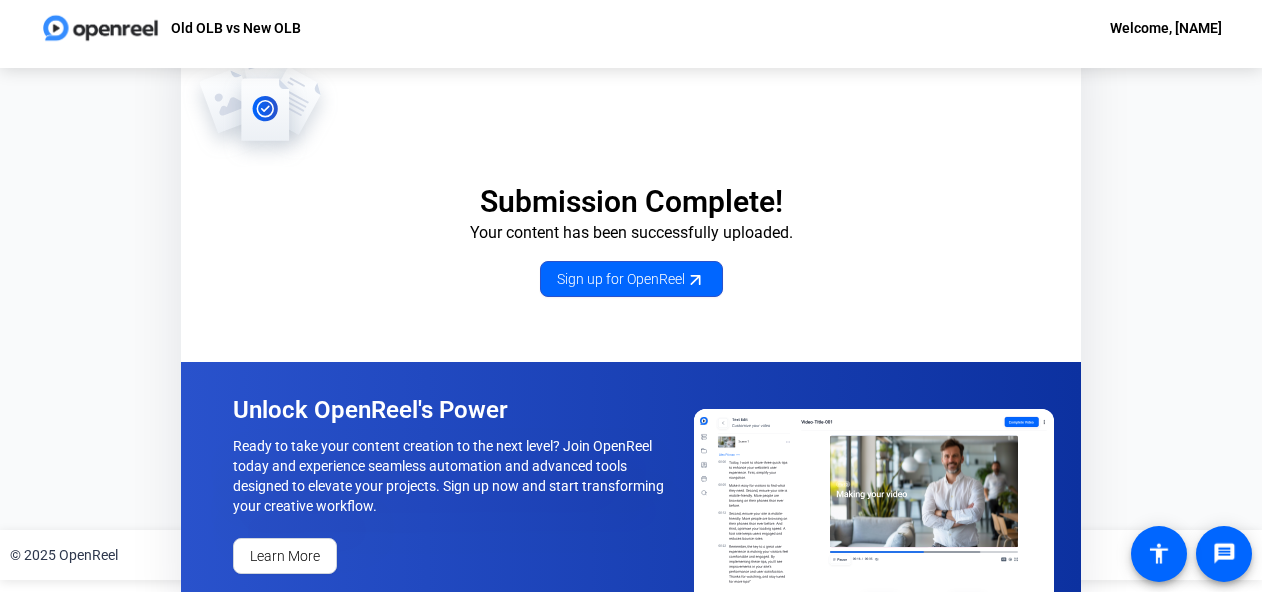scroll, scrollTop: 0, scrollLeft: 0, axis: both 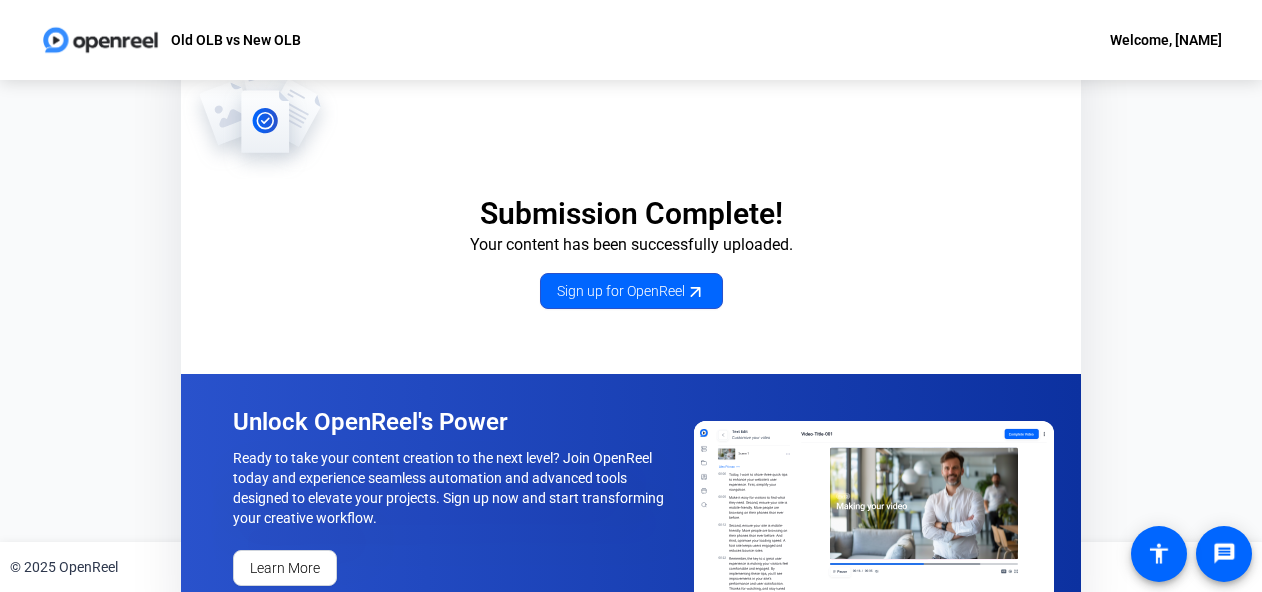 click on "Welcome, [FIRST]" 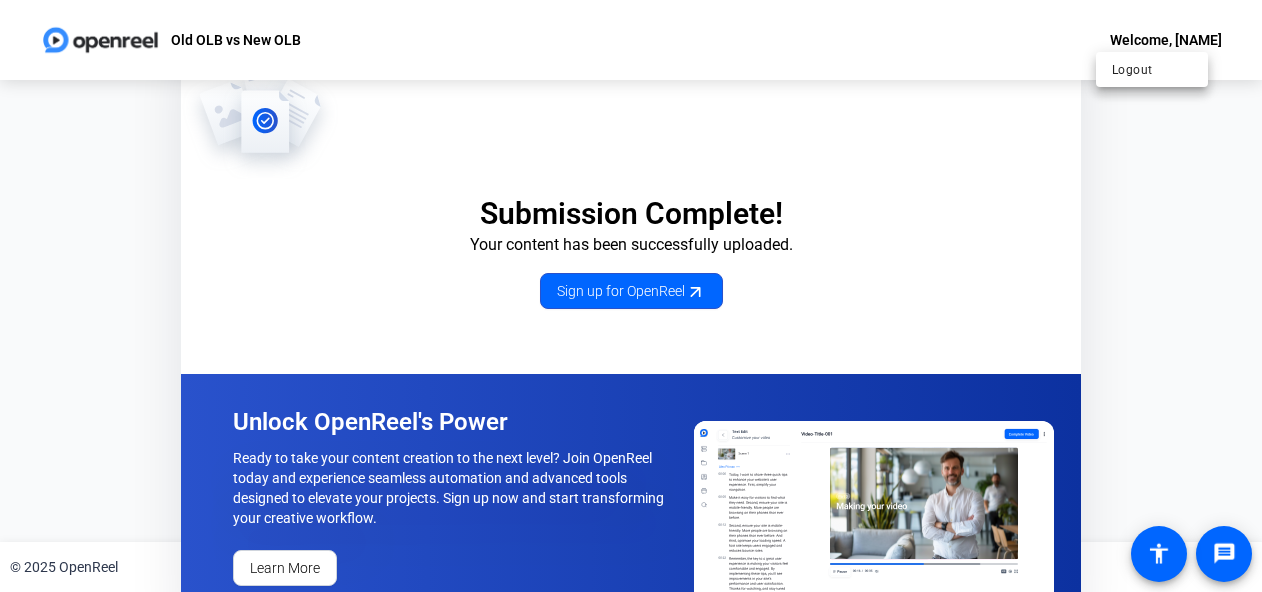click at bounding box center (631, 296) 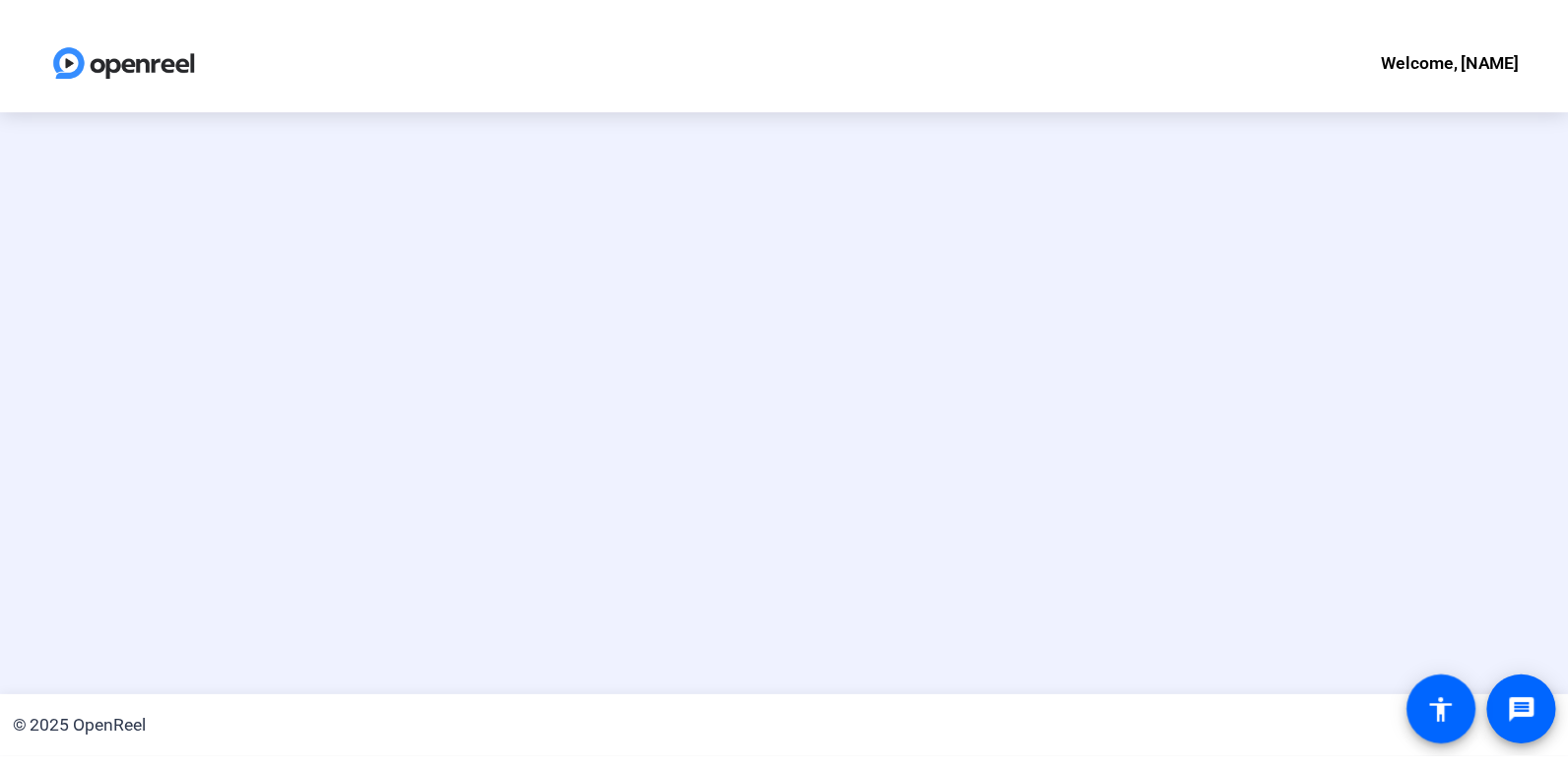 scroll, scrollTop: 0, scrollLeft: 0, axis: both 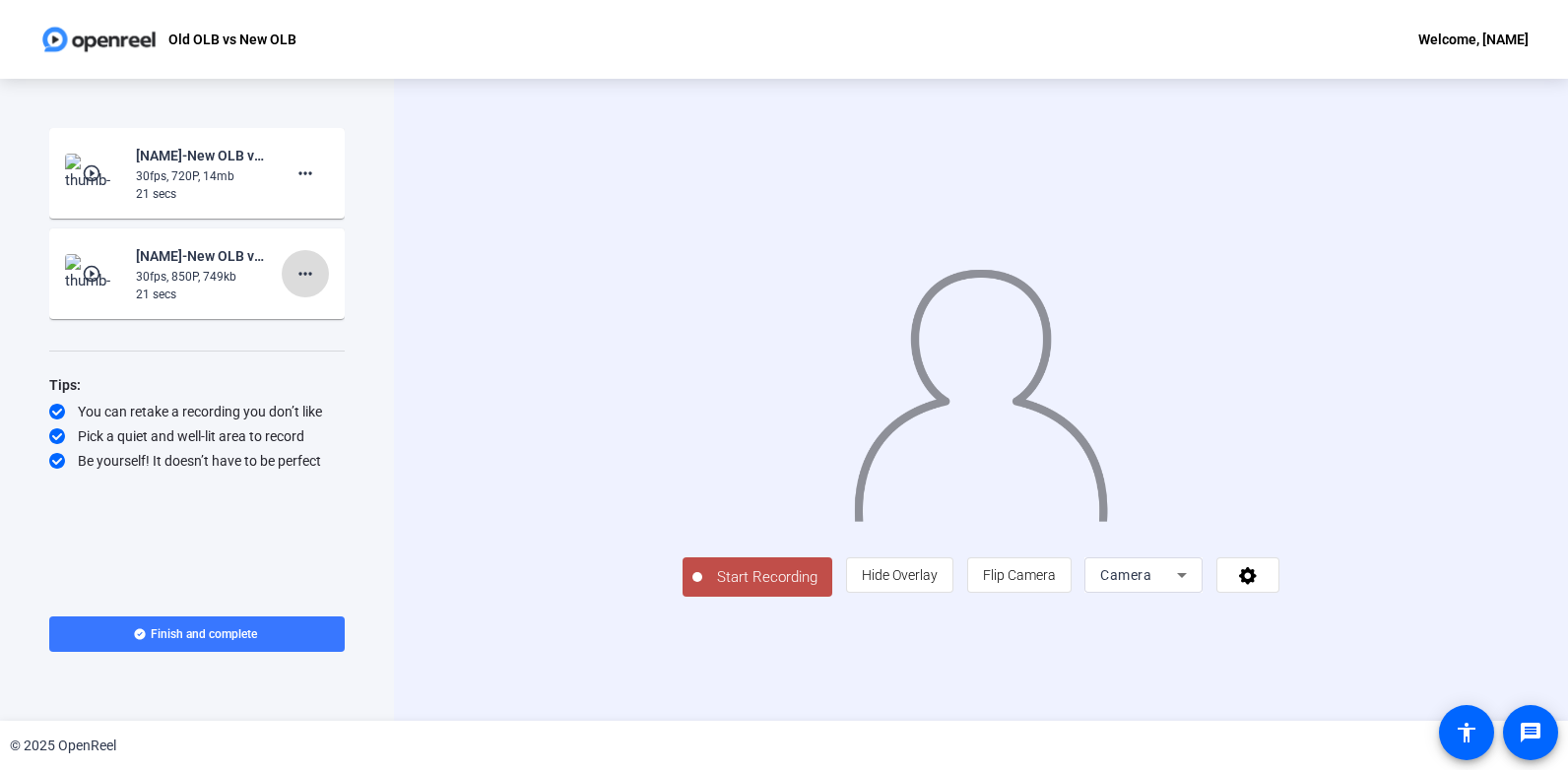 click on "more_horiz" 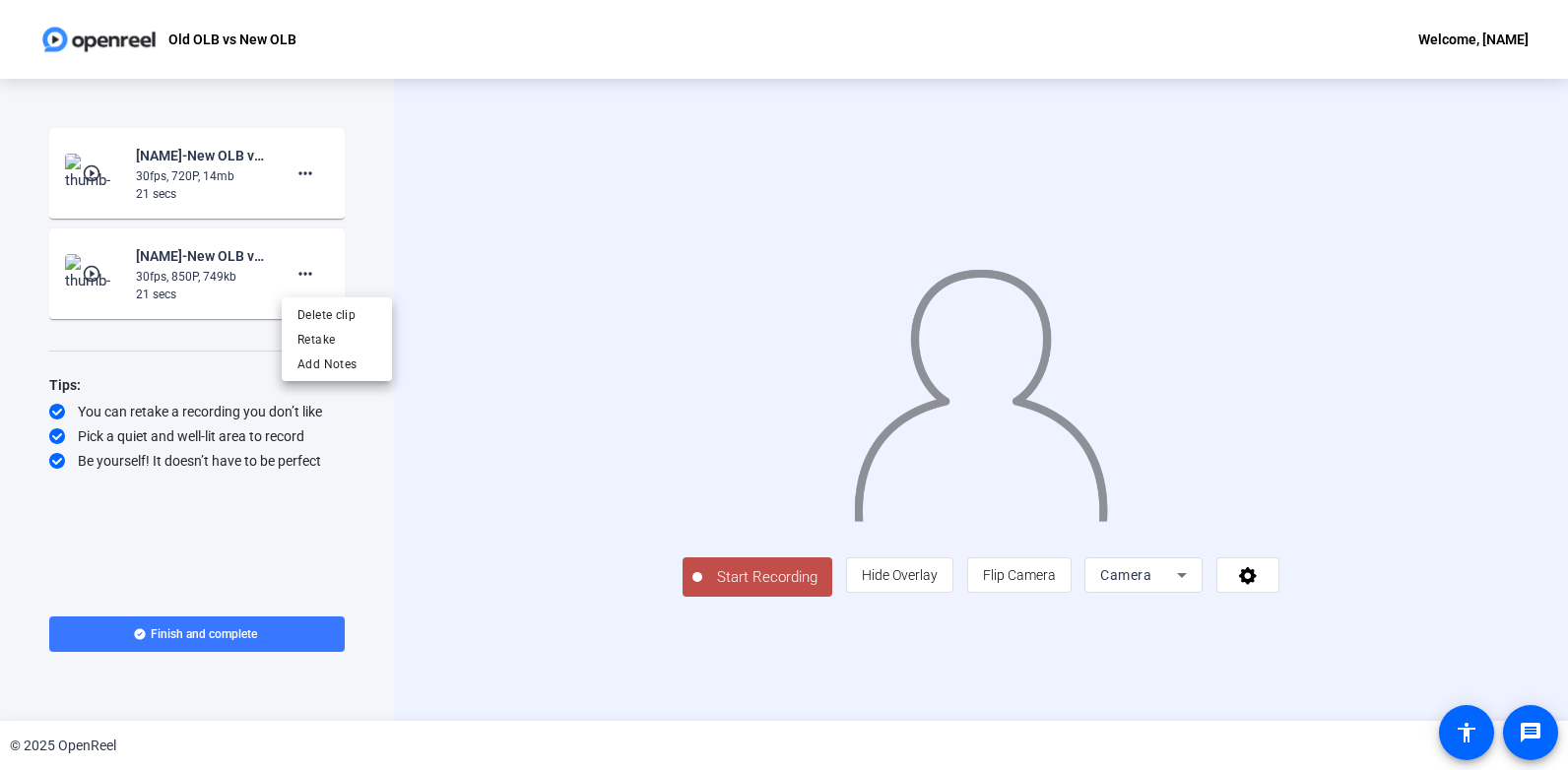 click at bounding box center (784, 385) 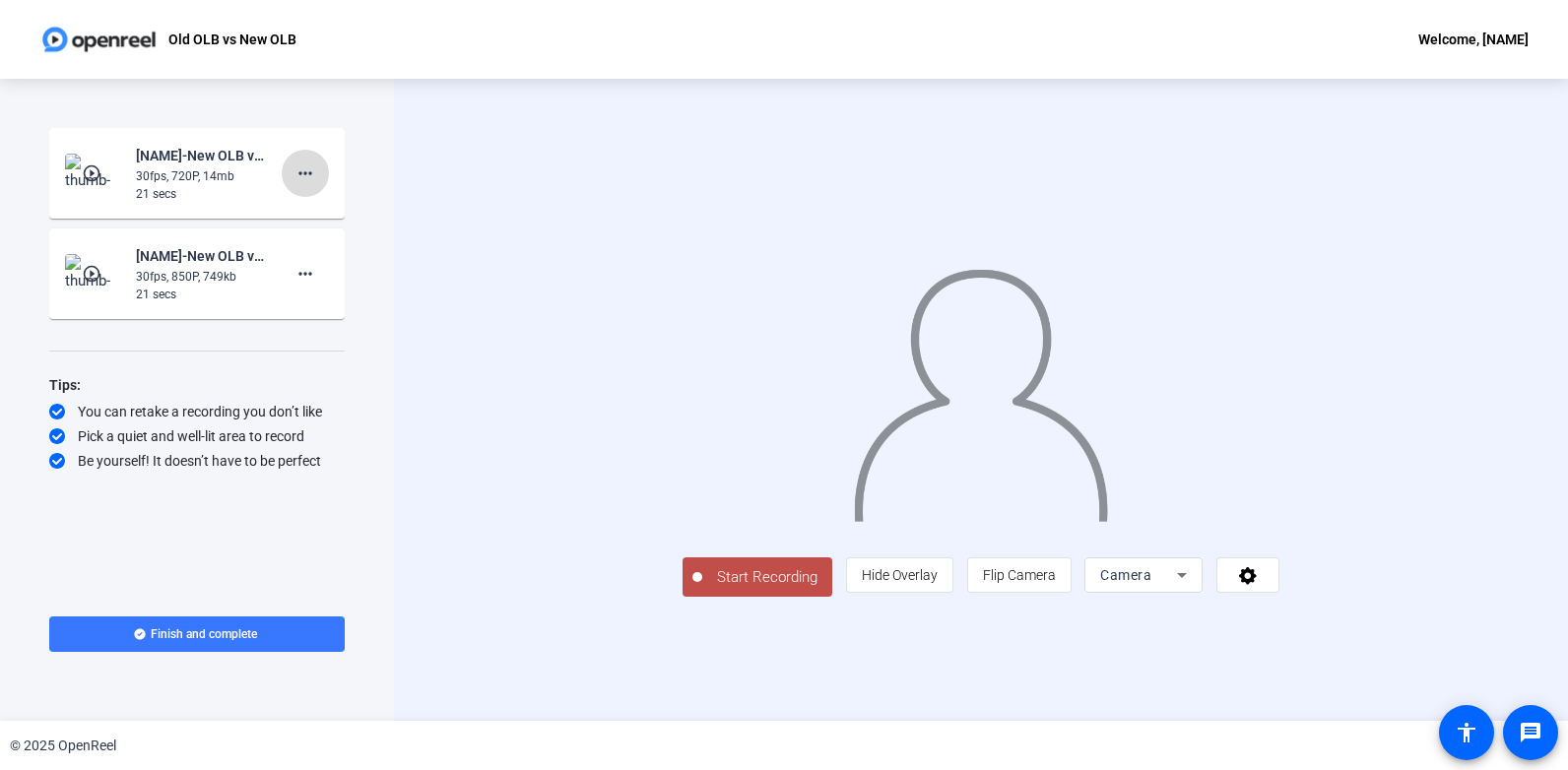 click on "more_horiz" 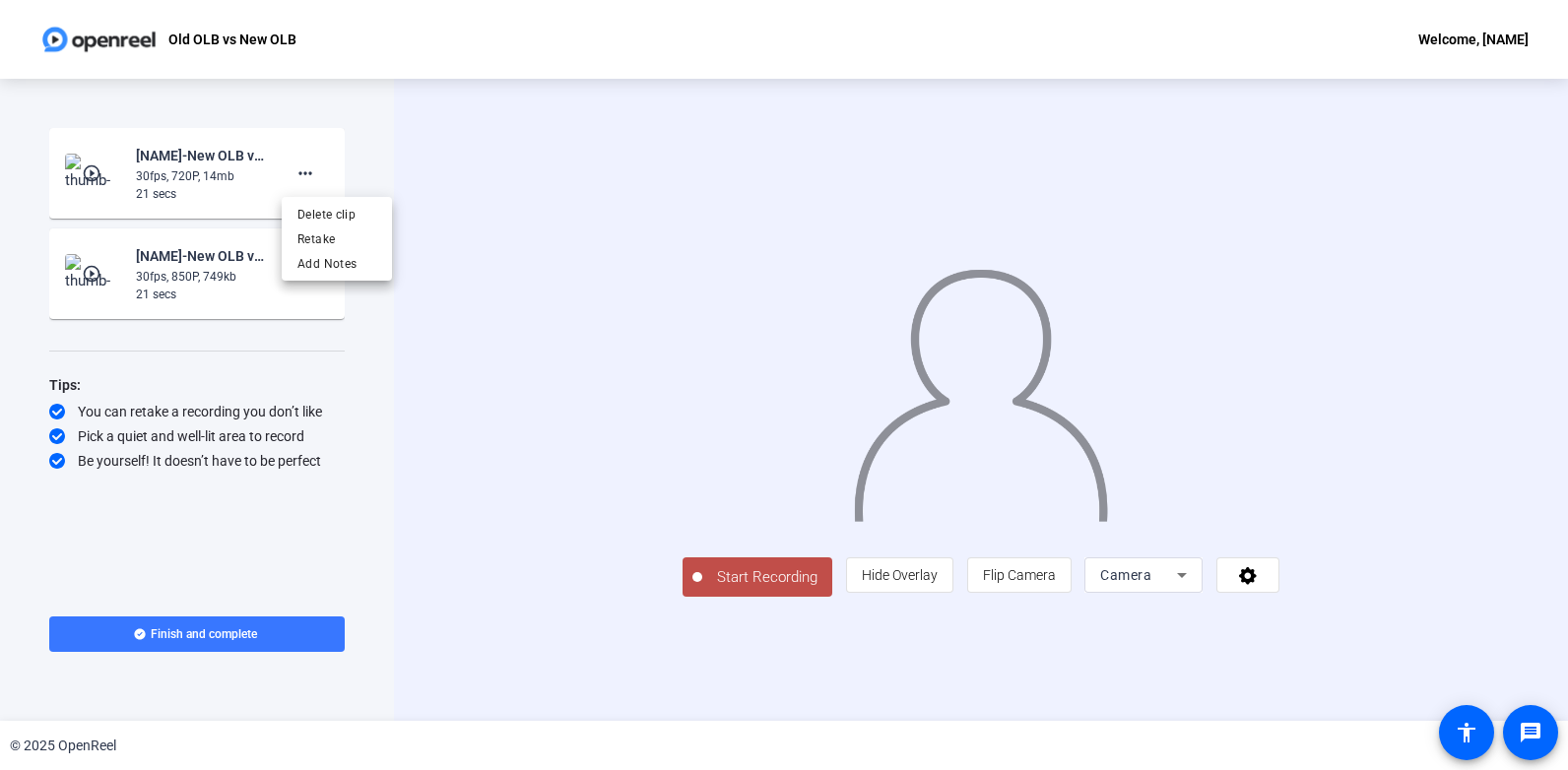 click at bounding box center [784, 385] 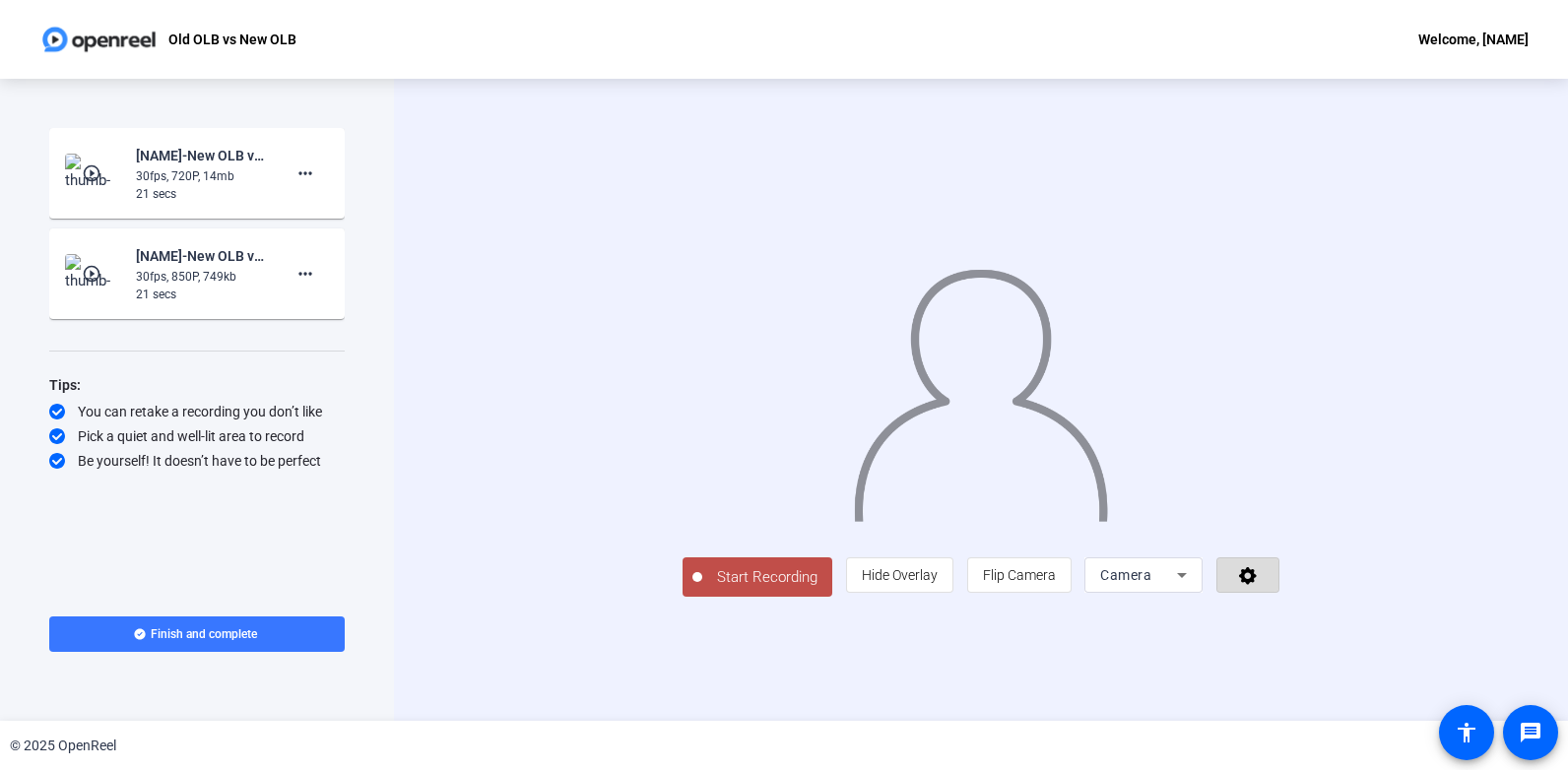 click 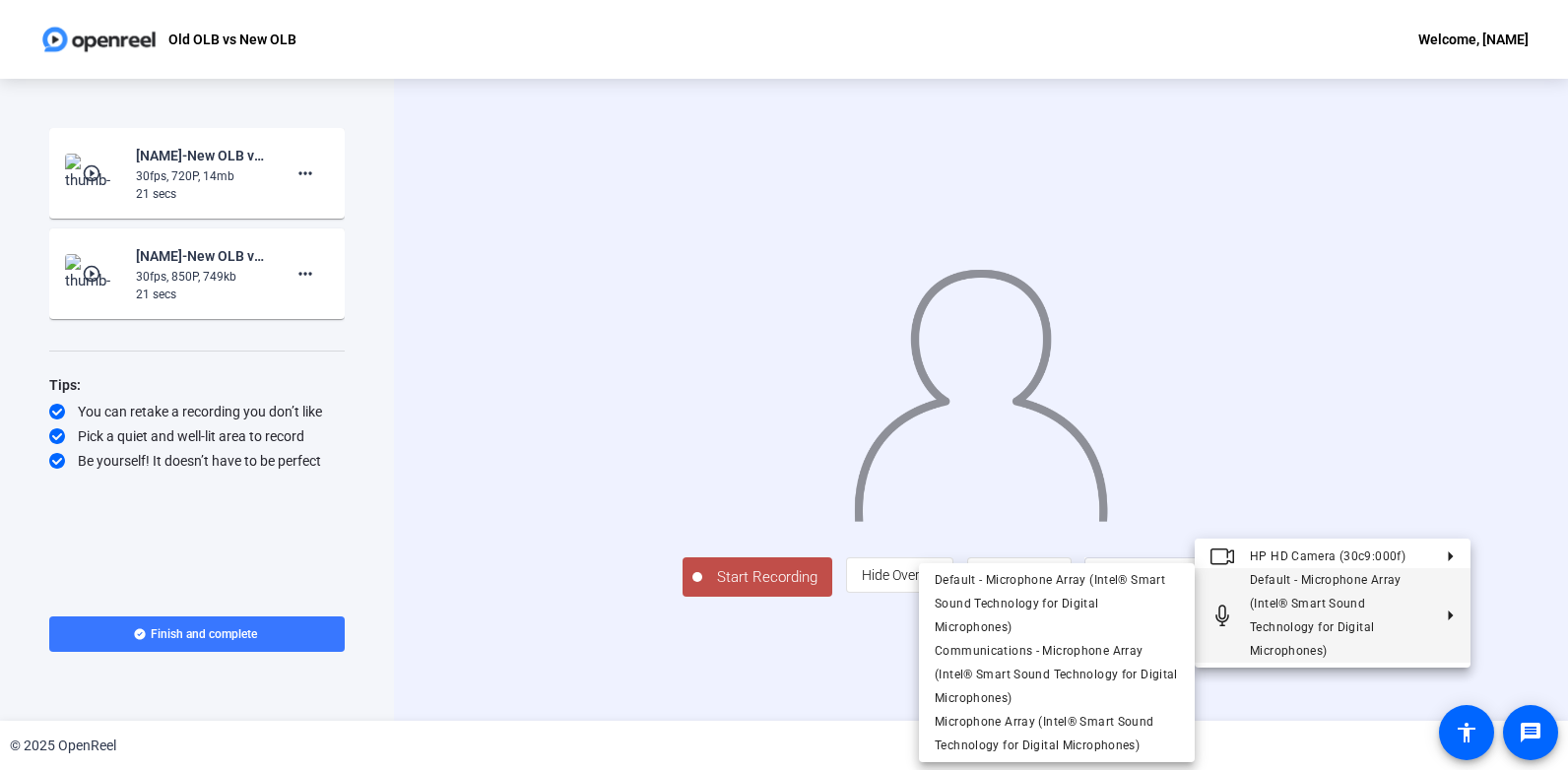 click at bounding box center (784, 385) 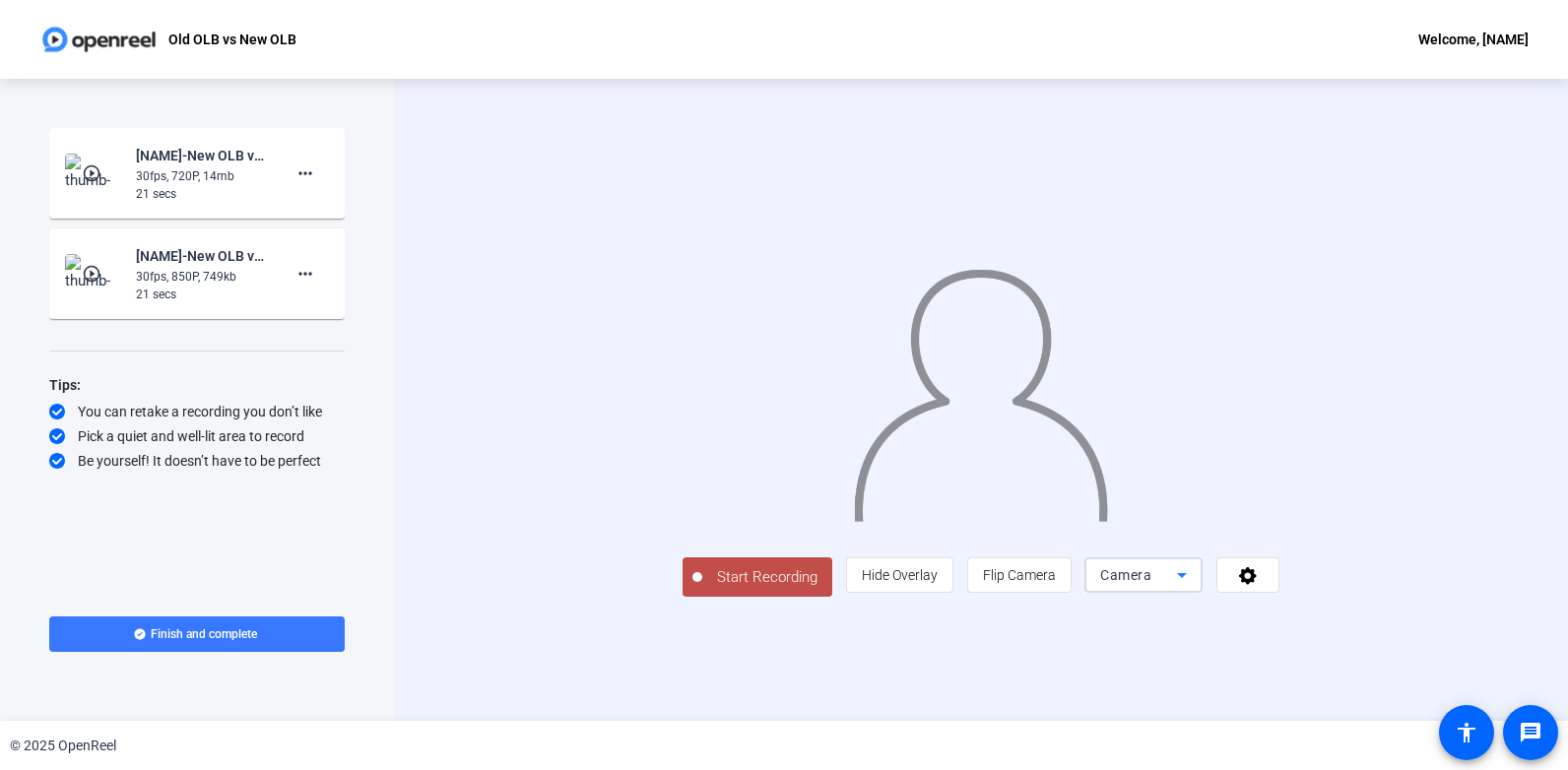 click 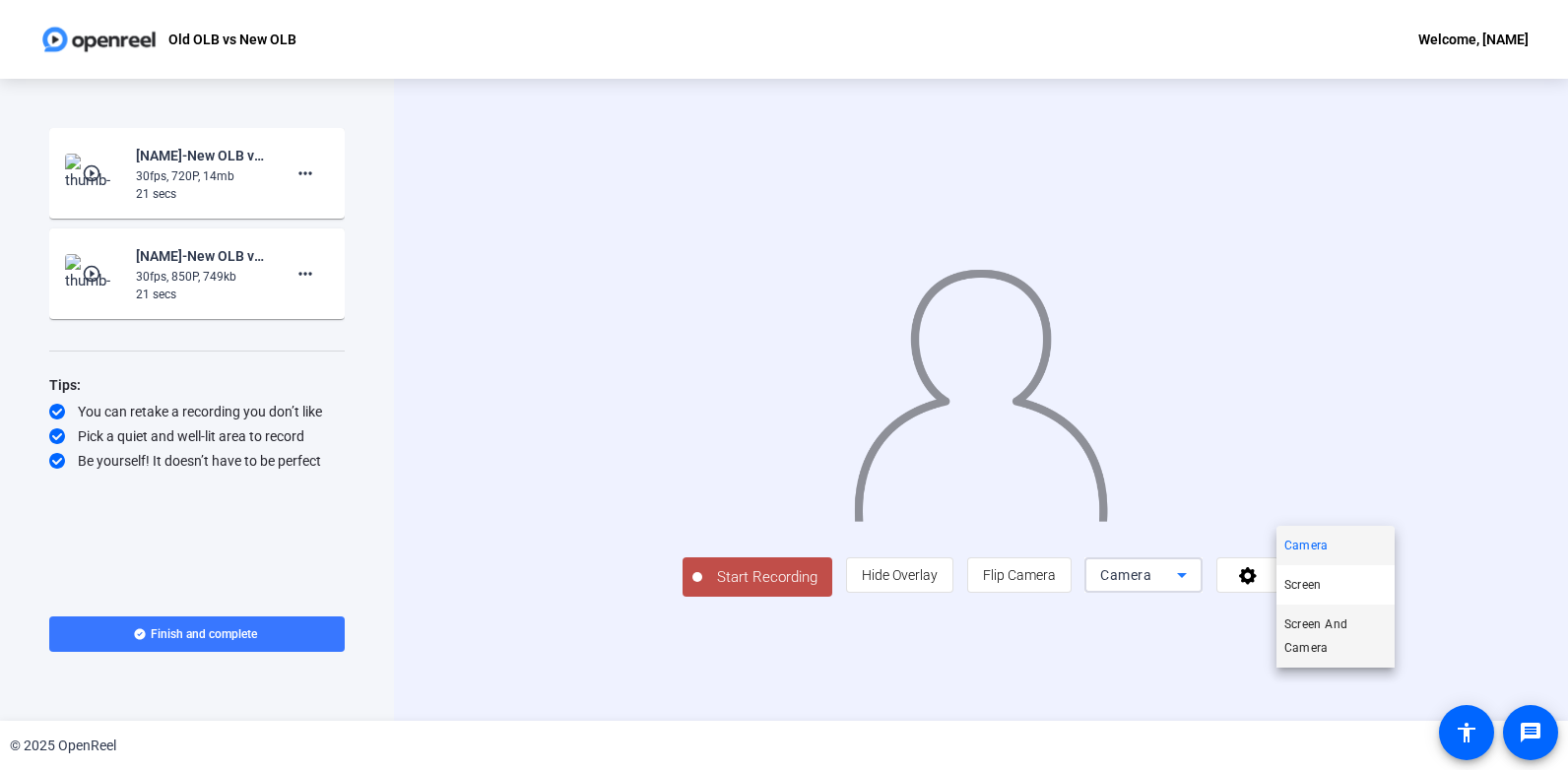 click on "Screen And Camera" at bounding box center [1336, 636] 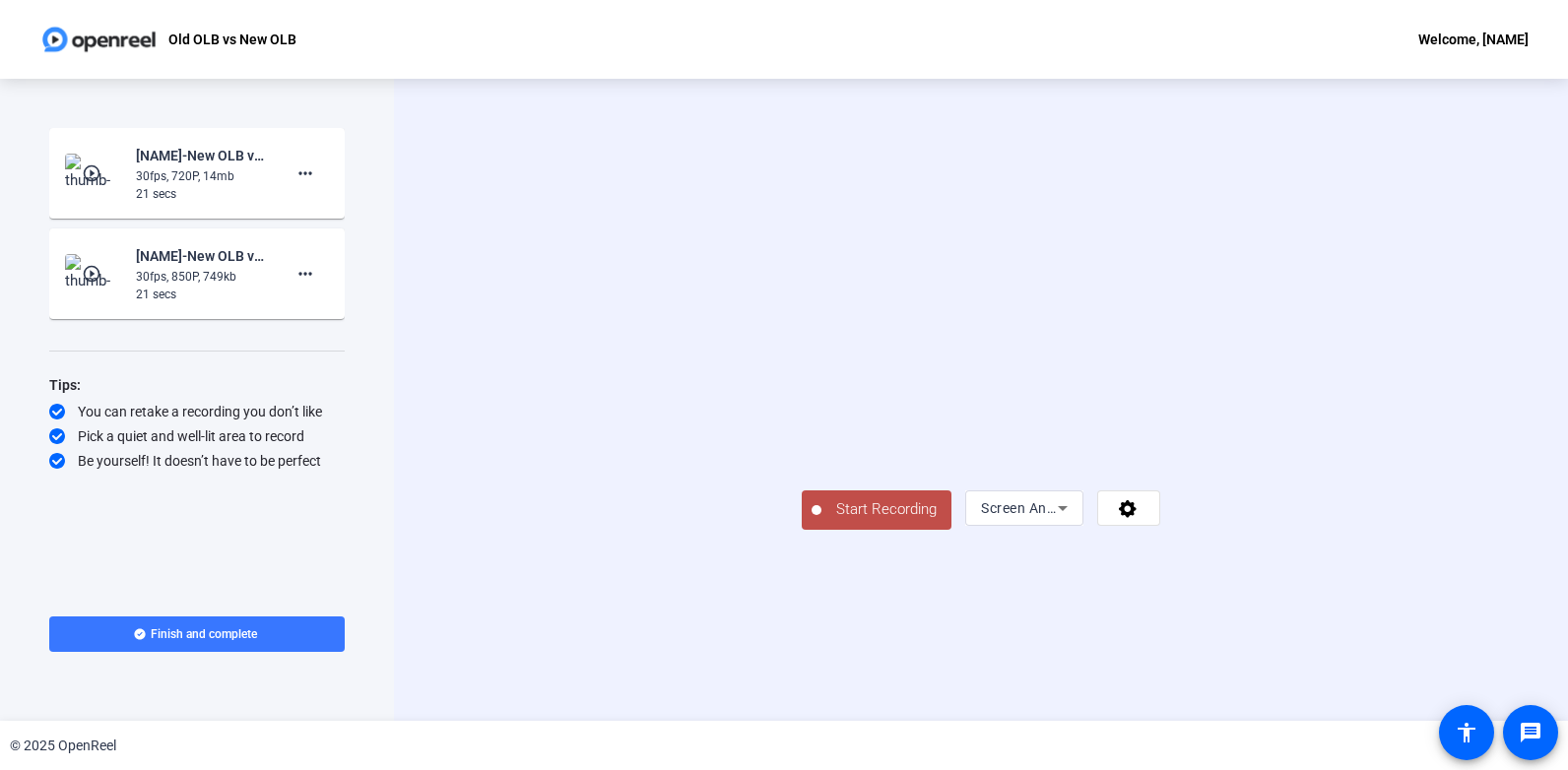 scroll, scrollTop: 4, scrollLeft: 0, axis: vertical 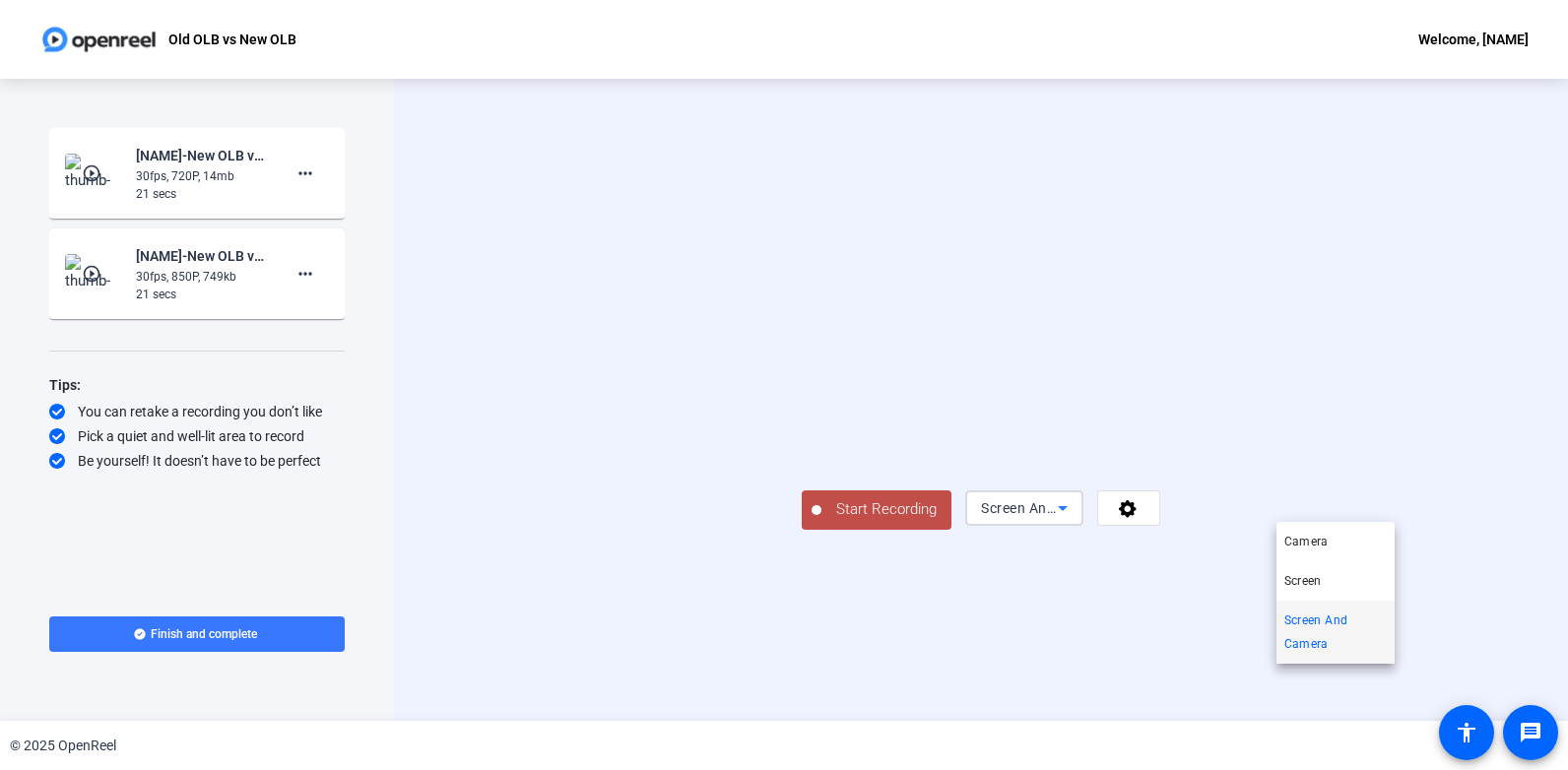 click at bounding box center [784, 385] 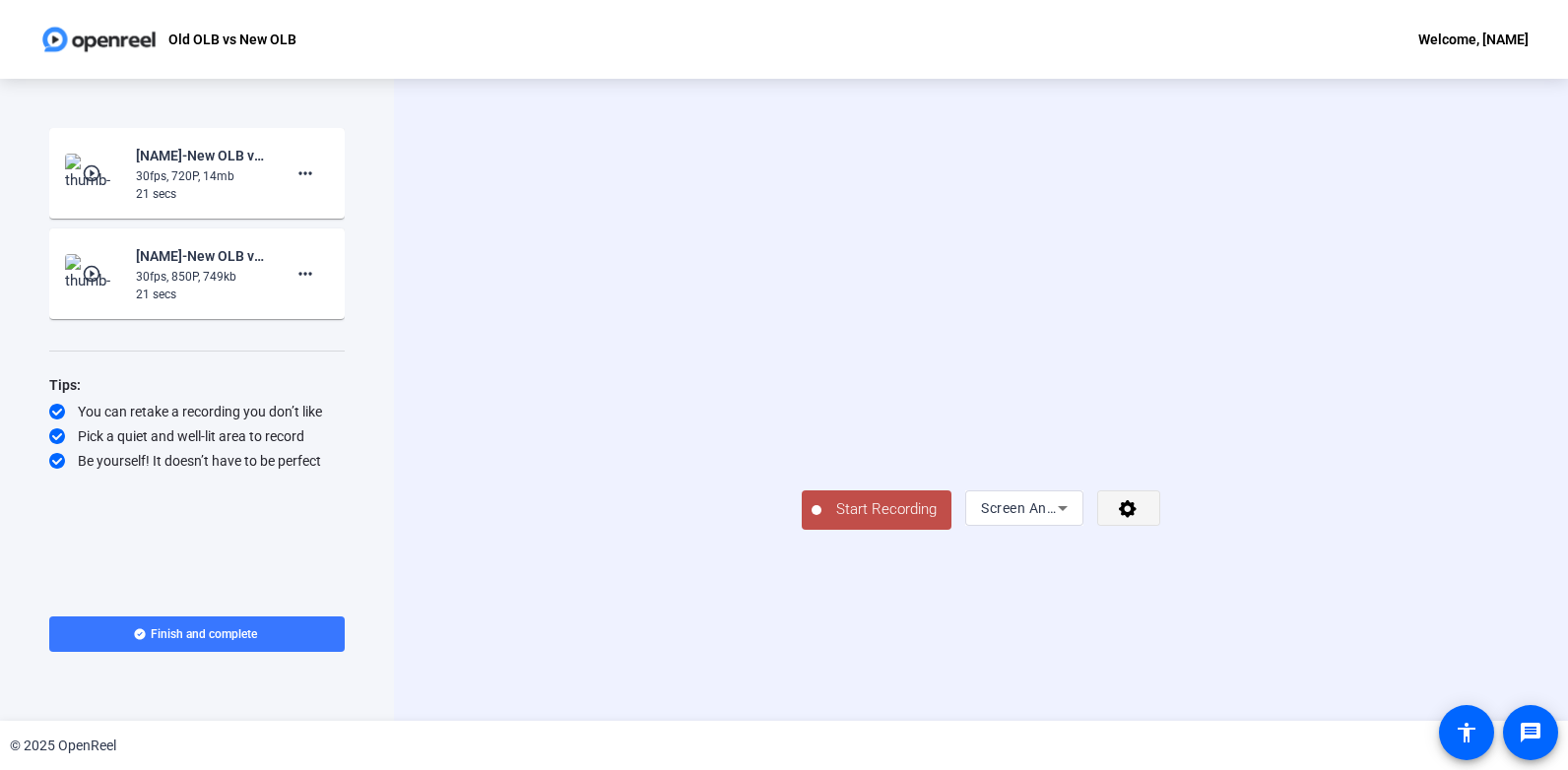 click 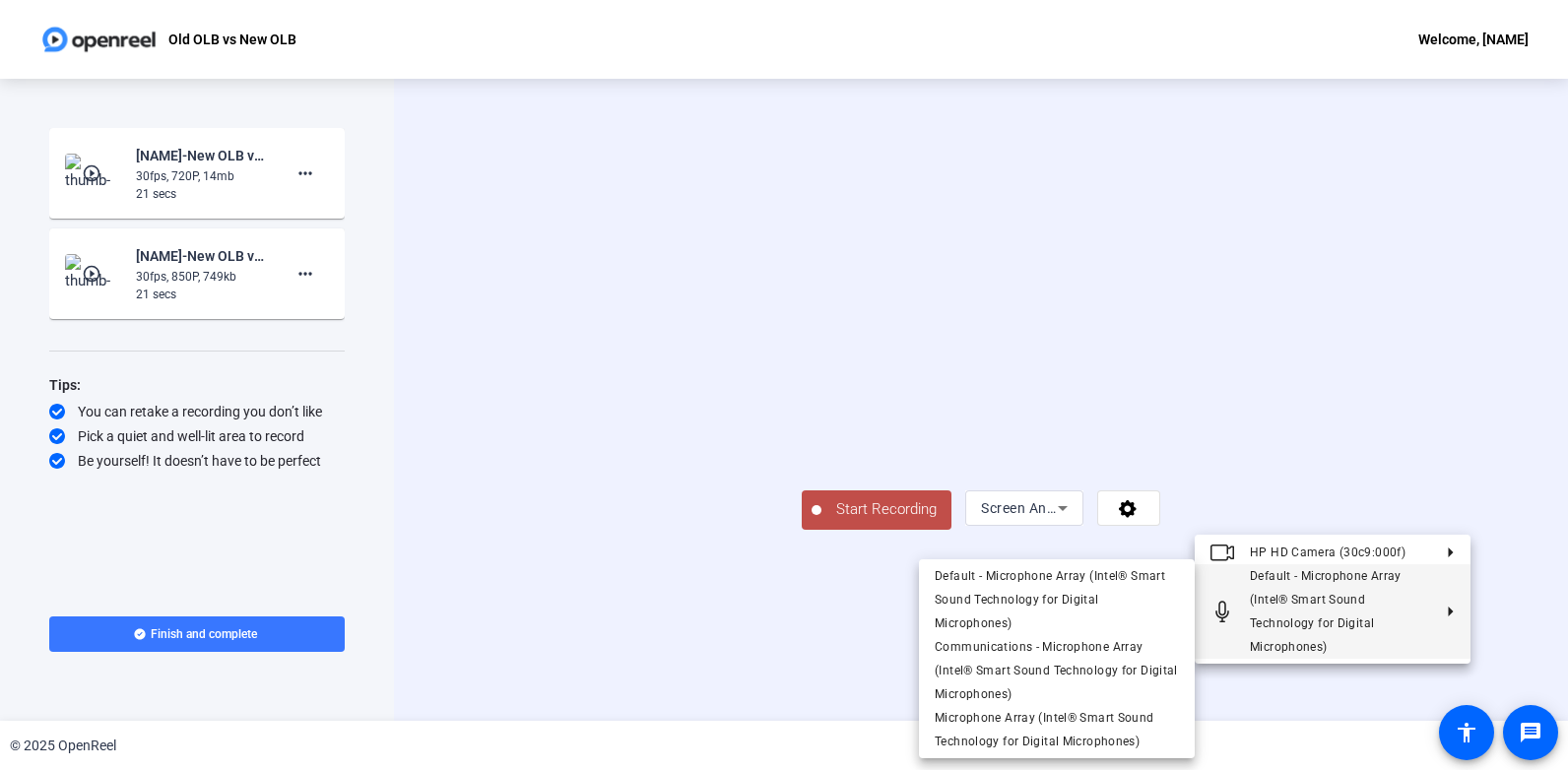 click at bounding box center [784, 385] 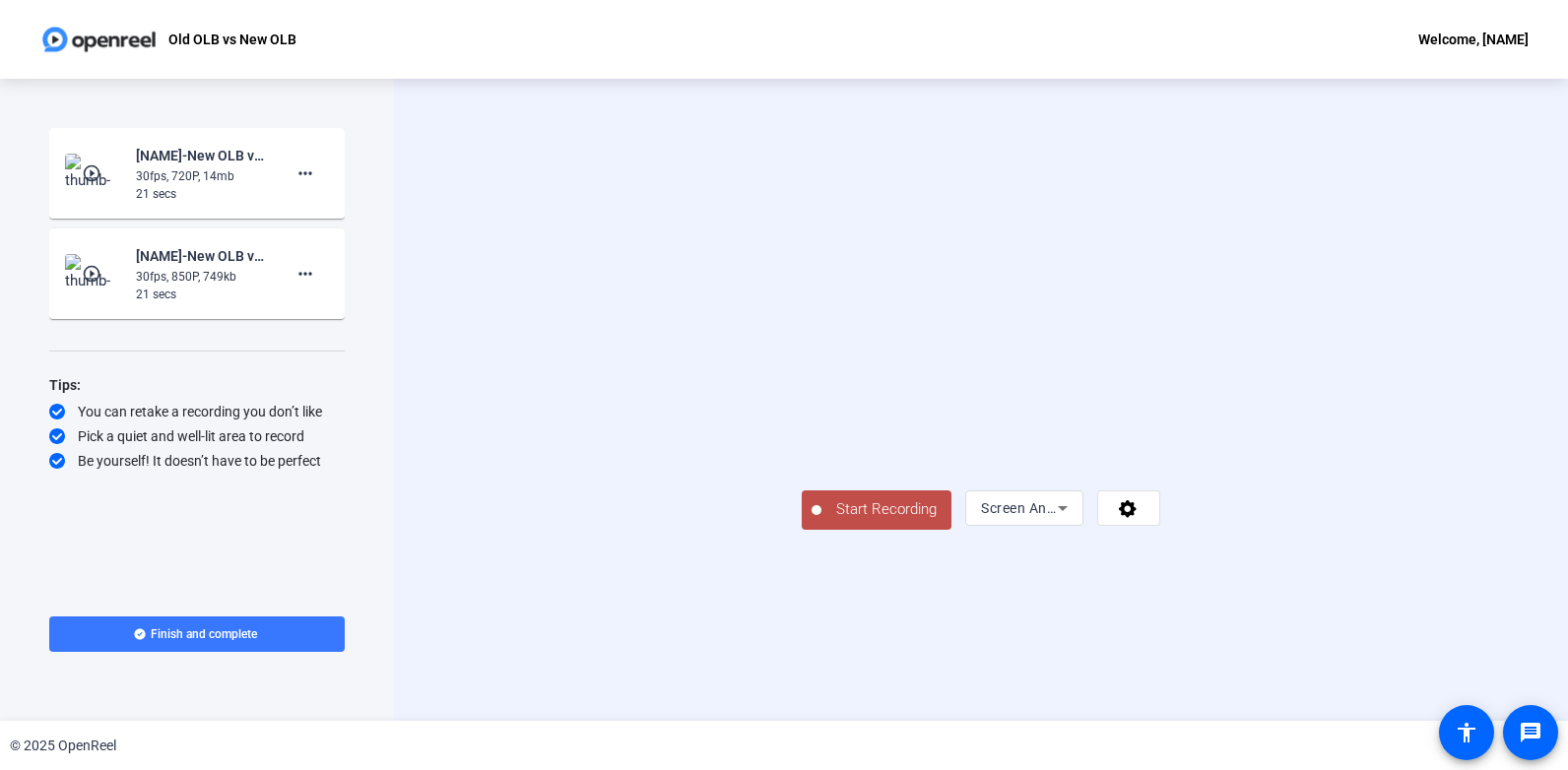 click on "Screen And Camera" at bounding box center [1045, 508] 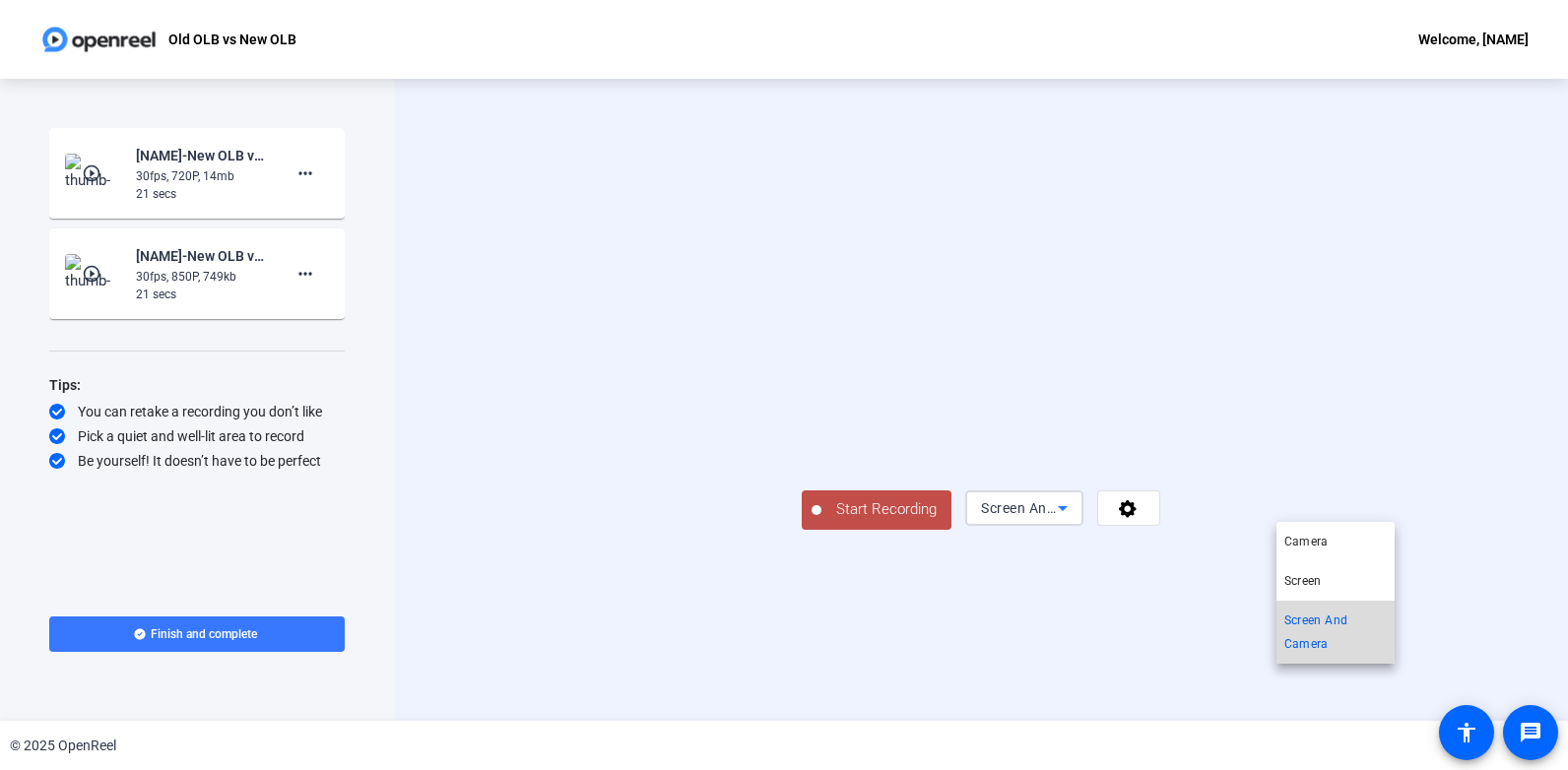 click on "Screen And Camera" at bounding box center (1336, 632) 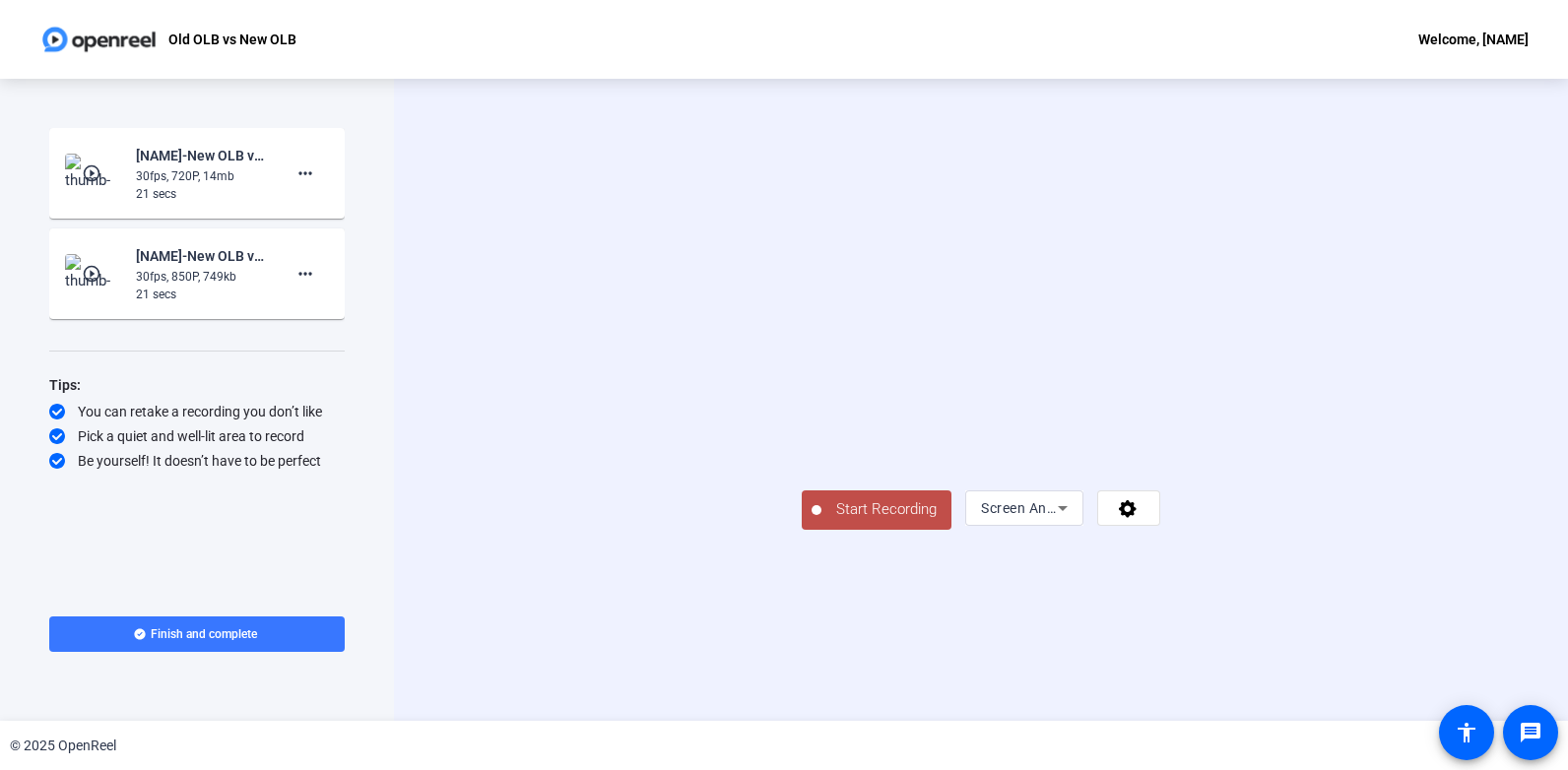 click at bounding box center [981, 370] 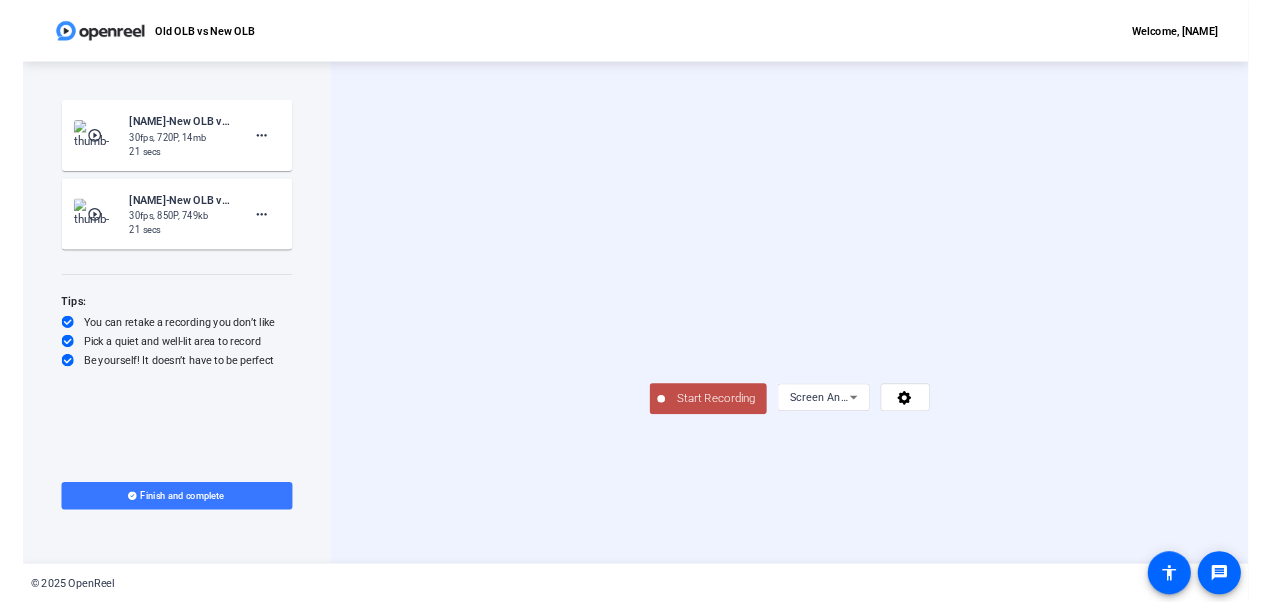 scroll, scrollTop: 0, scrollLeft: 0, axis: both 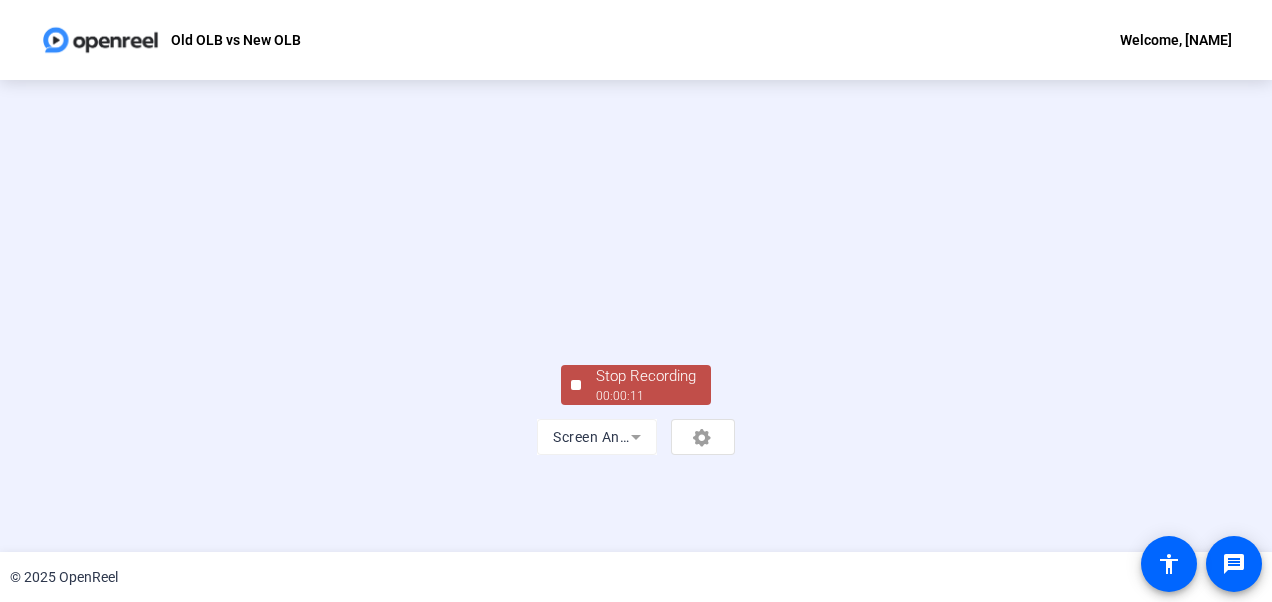 click on "Old OLB vs New OLB Welcome, Makenzie" 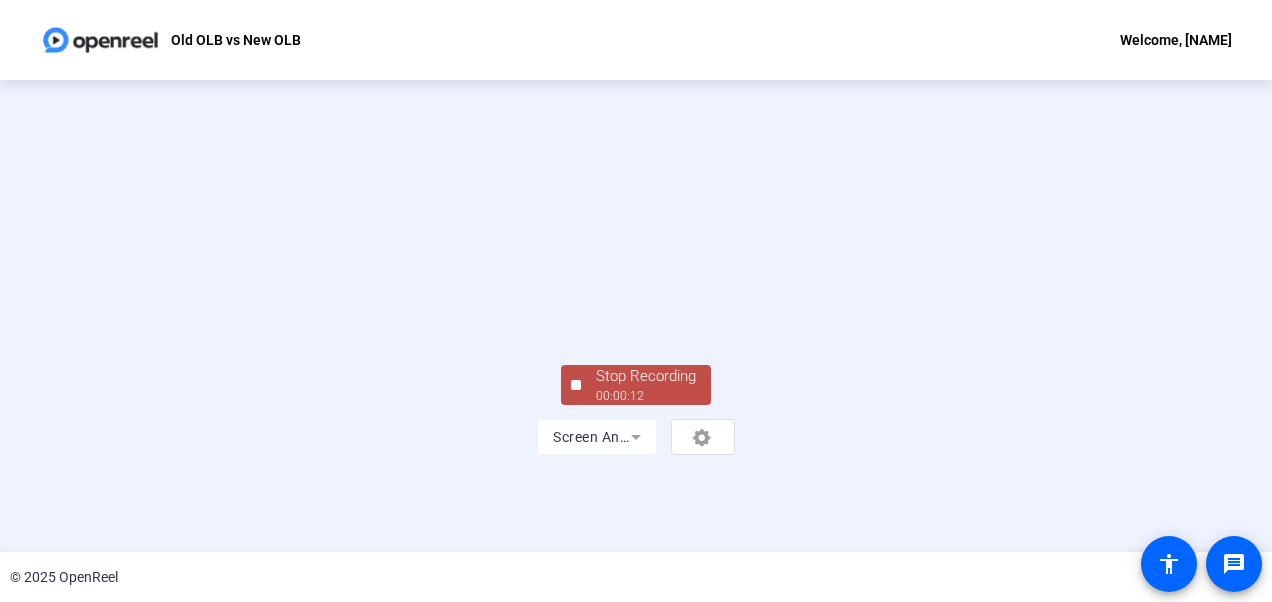 drag, startPoint x: 264, startPoint y: 255, endPoint x: 605, endPoint y: 589, distance: 477.32275 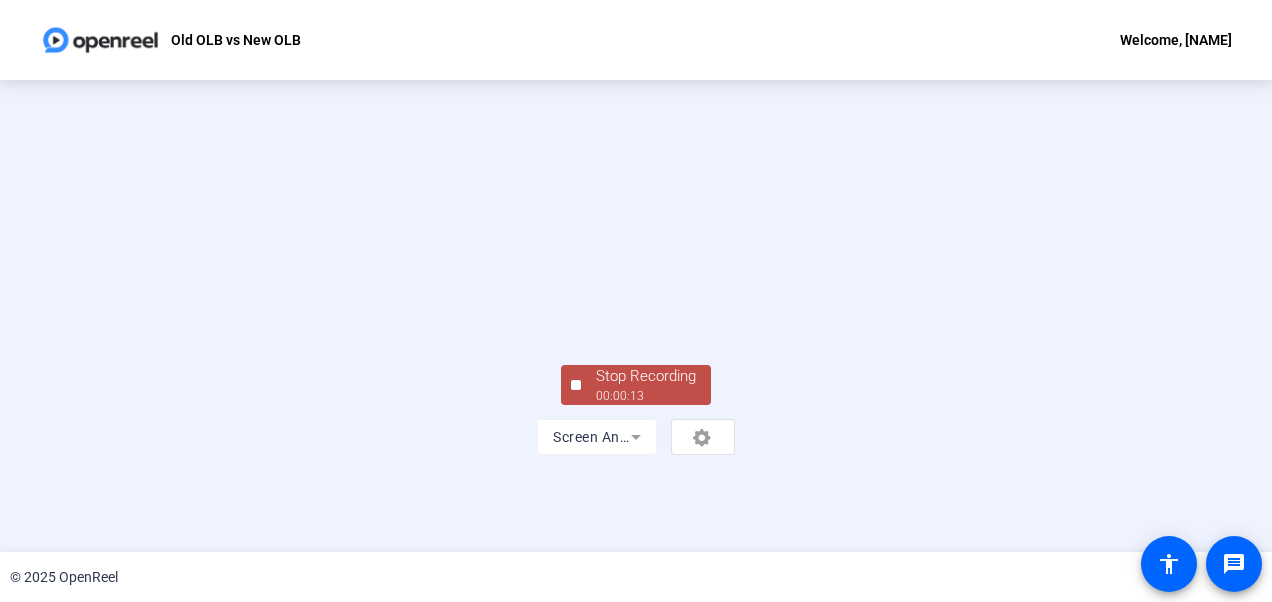 click at bounding box center [636, 261] 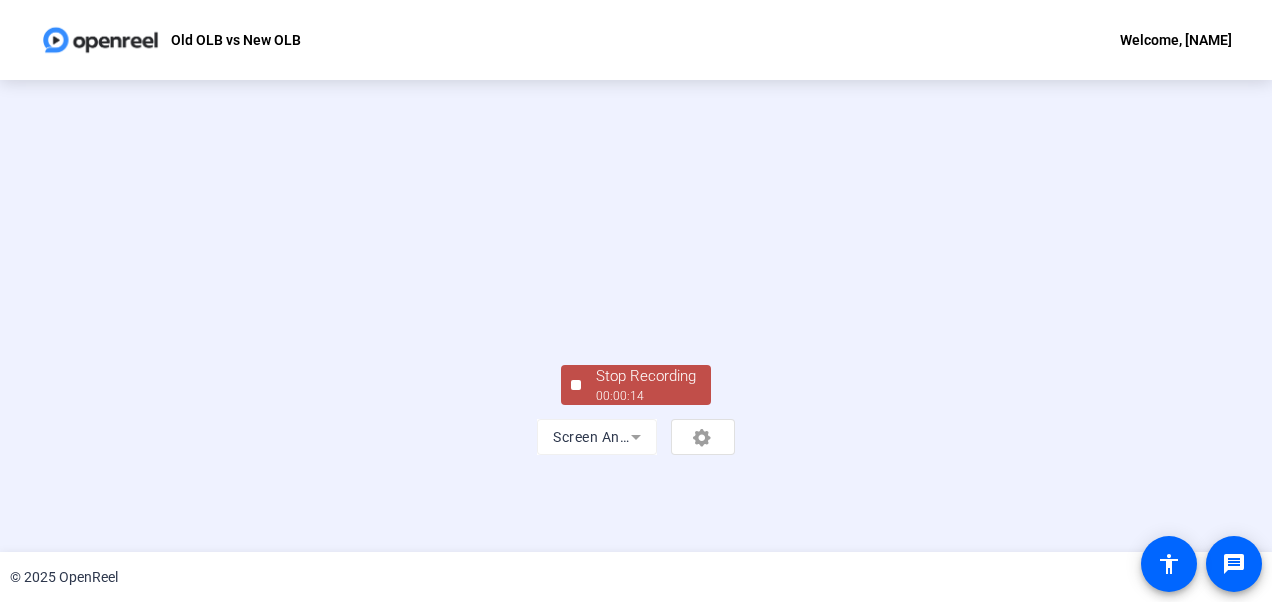 click at bounding box center (636, 261) 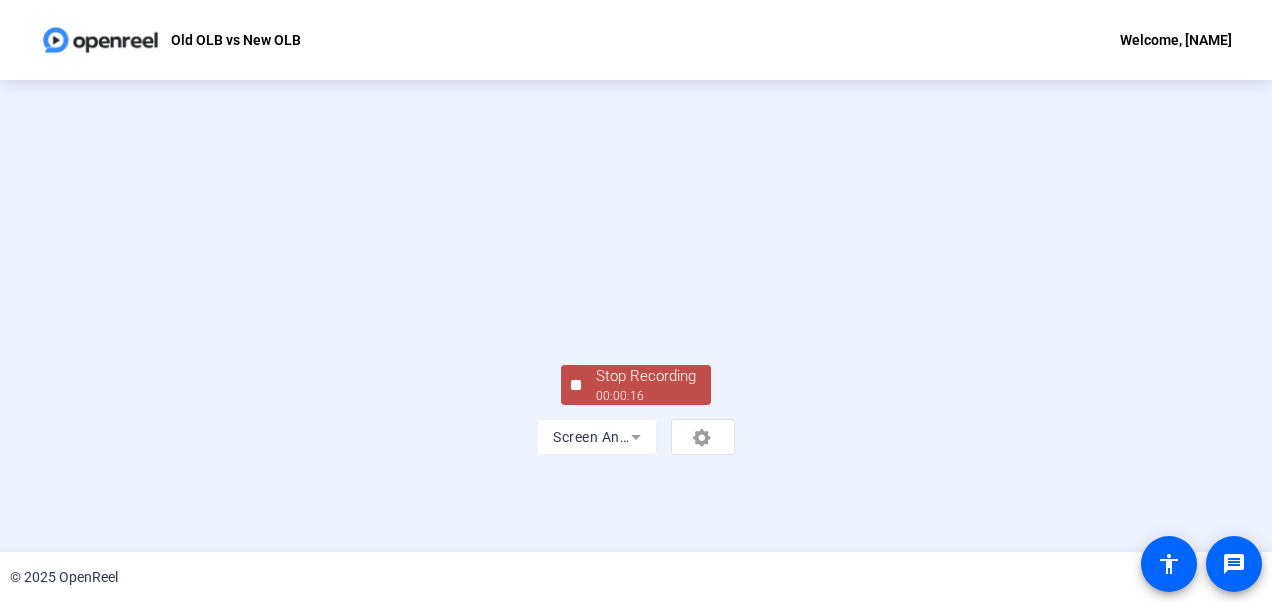 click on "Stop Recording" 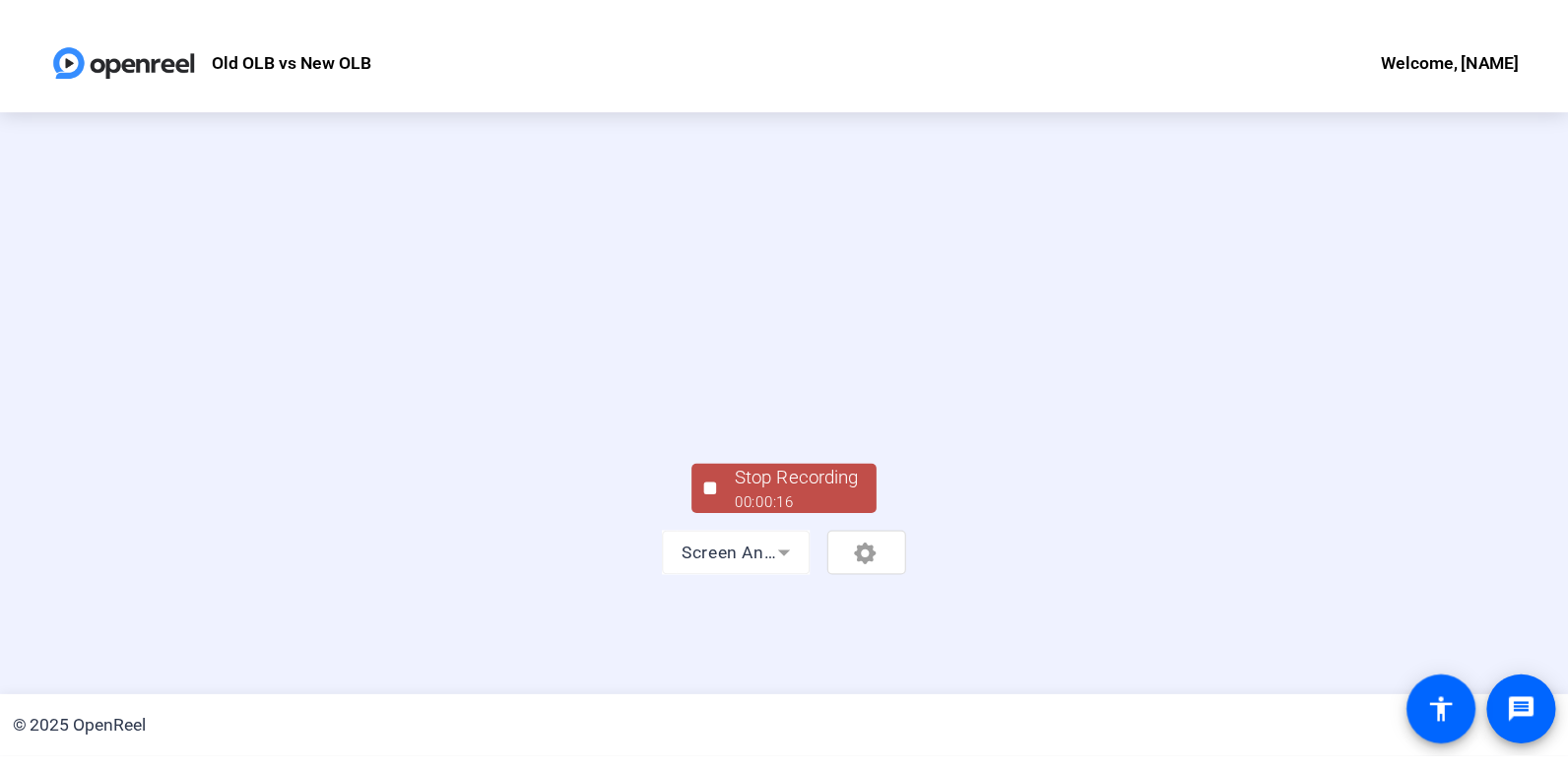 scroll, scrollTop: 0, scrollLeft: 0, axis: both 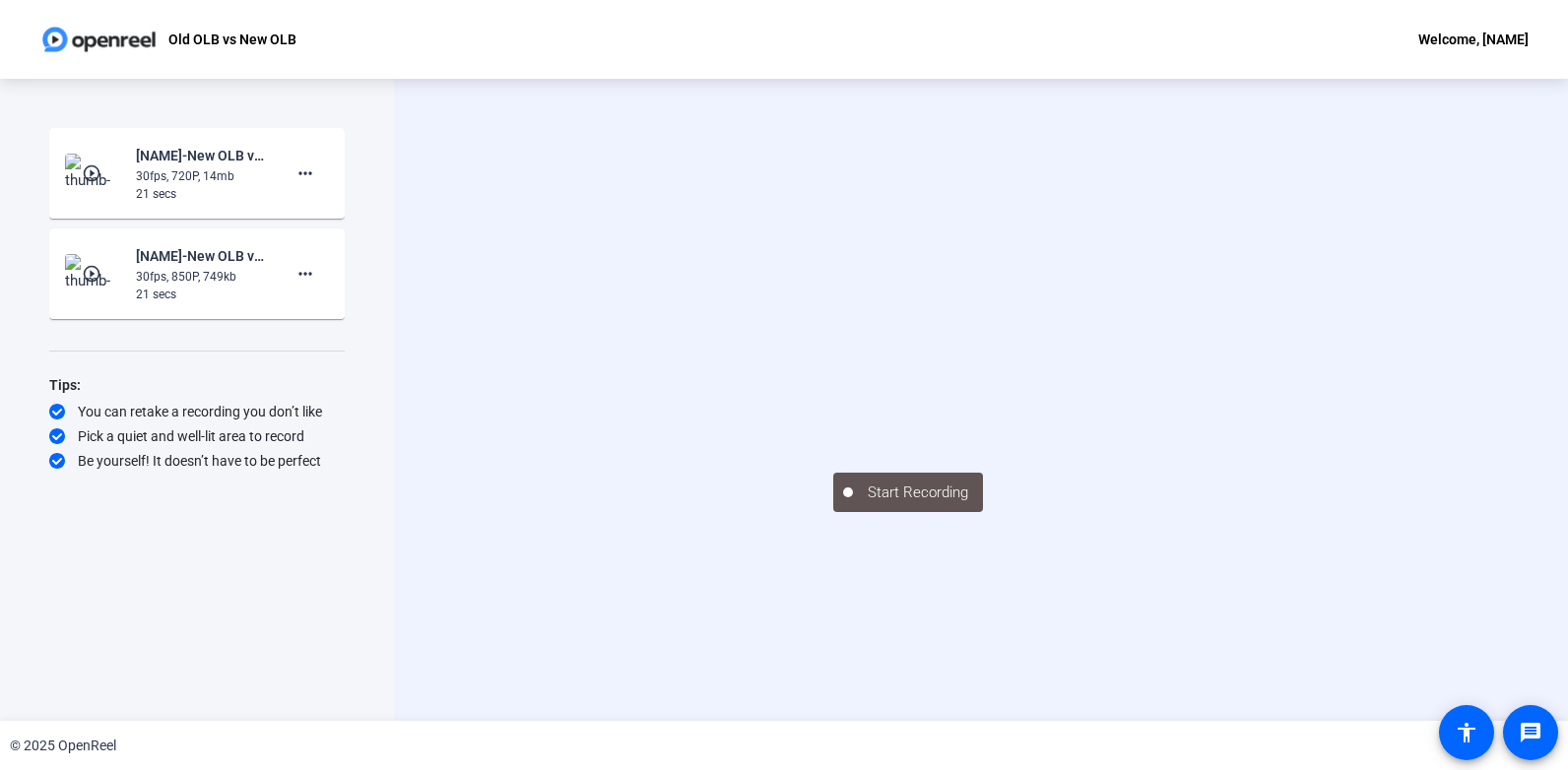 drag, startPoint x: 577, startPoint y: 350, endPoint x: 589, endPoint y: 380, distance: 32.31099 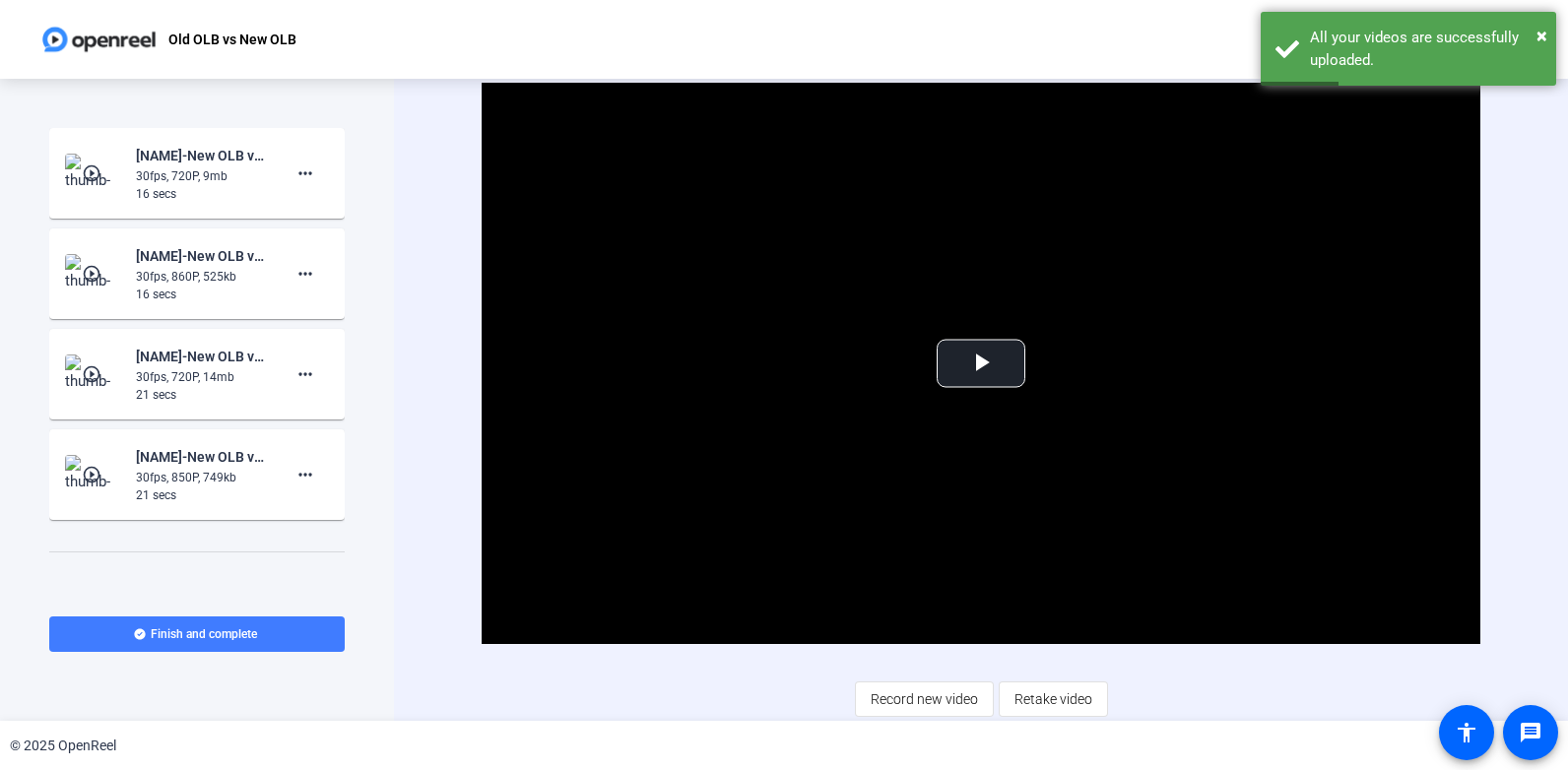 click on "Finish and complete" 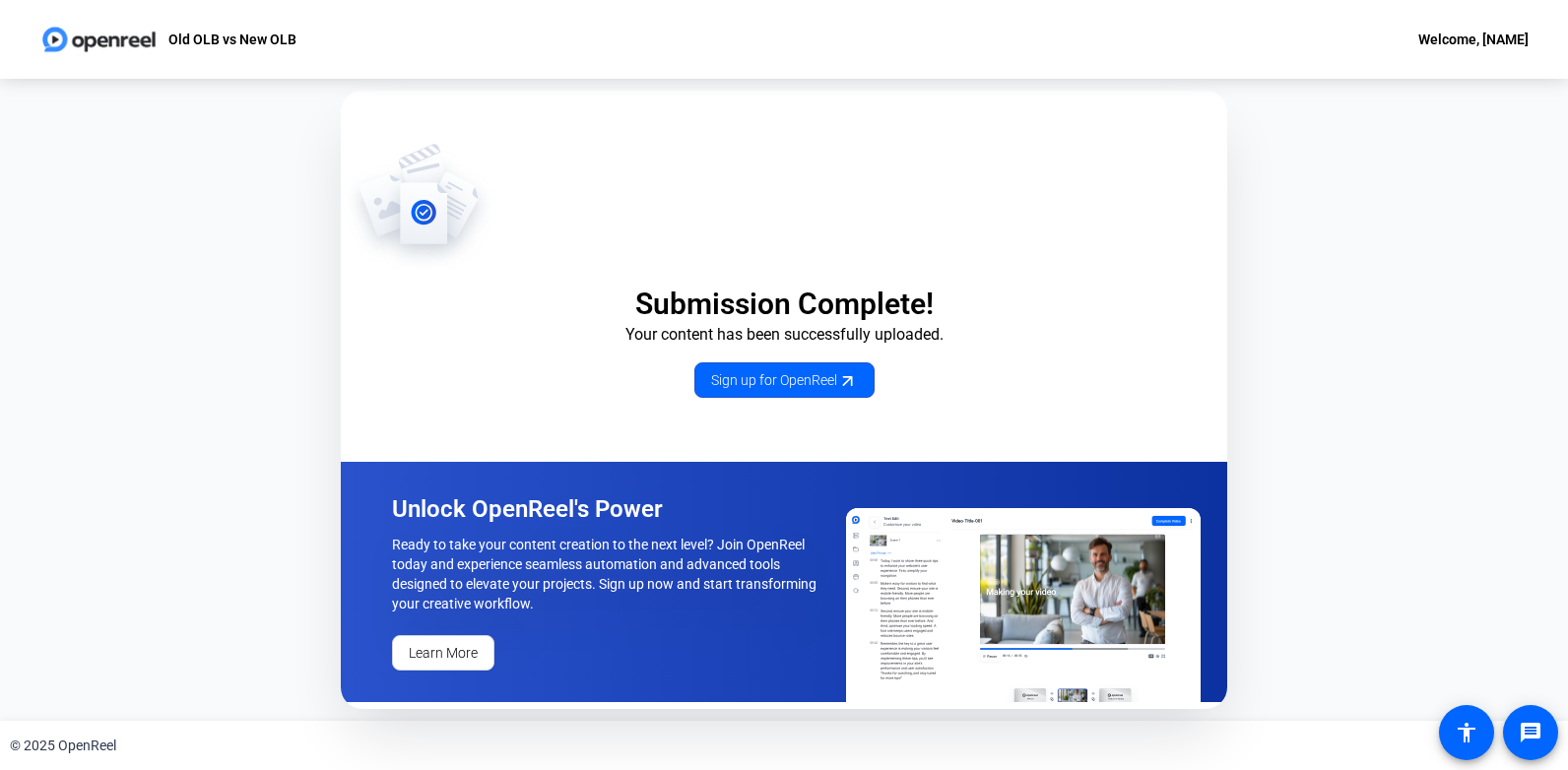 click on "Welcome, [FIRST]" 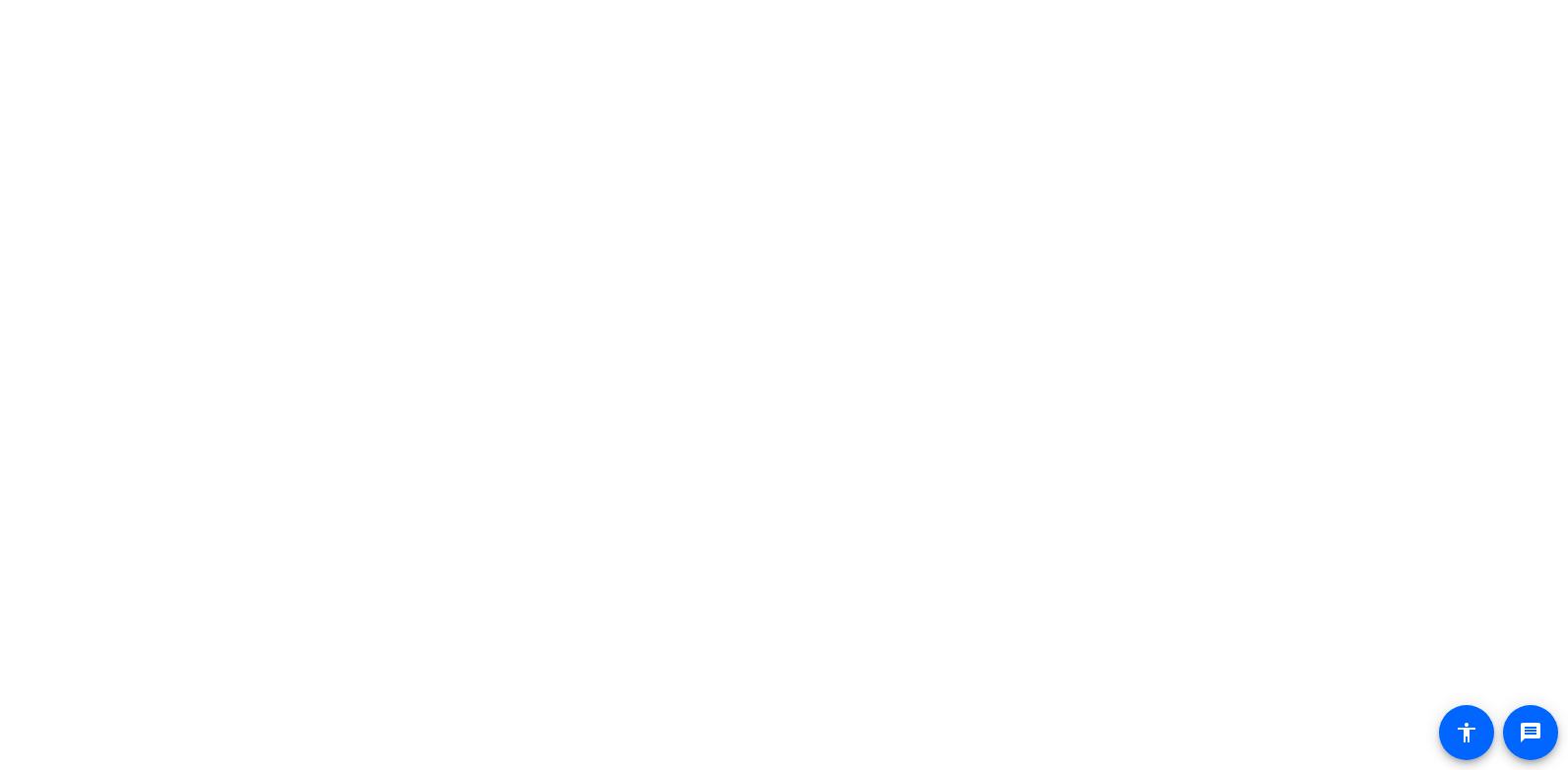 scroll, scrollTop: 0, scrollLeft: 0, axis: both 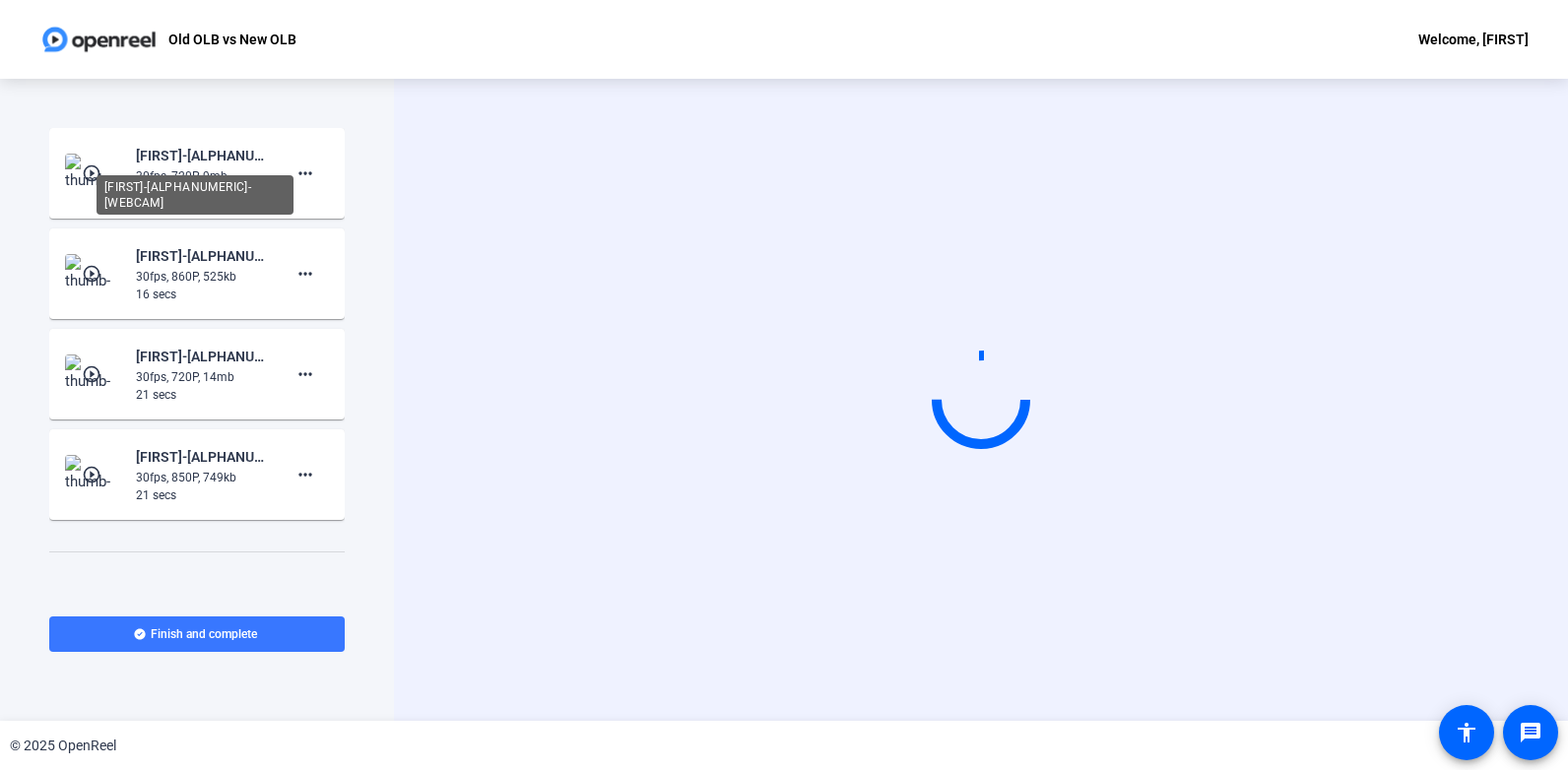 click on "[FIRST]-[ALPHANUMERIC]-[WEBCAM]" 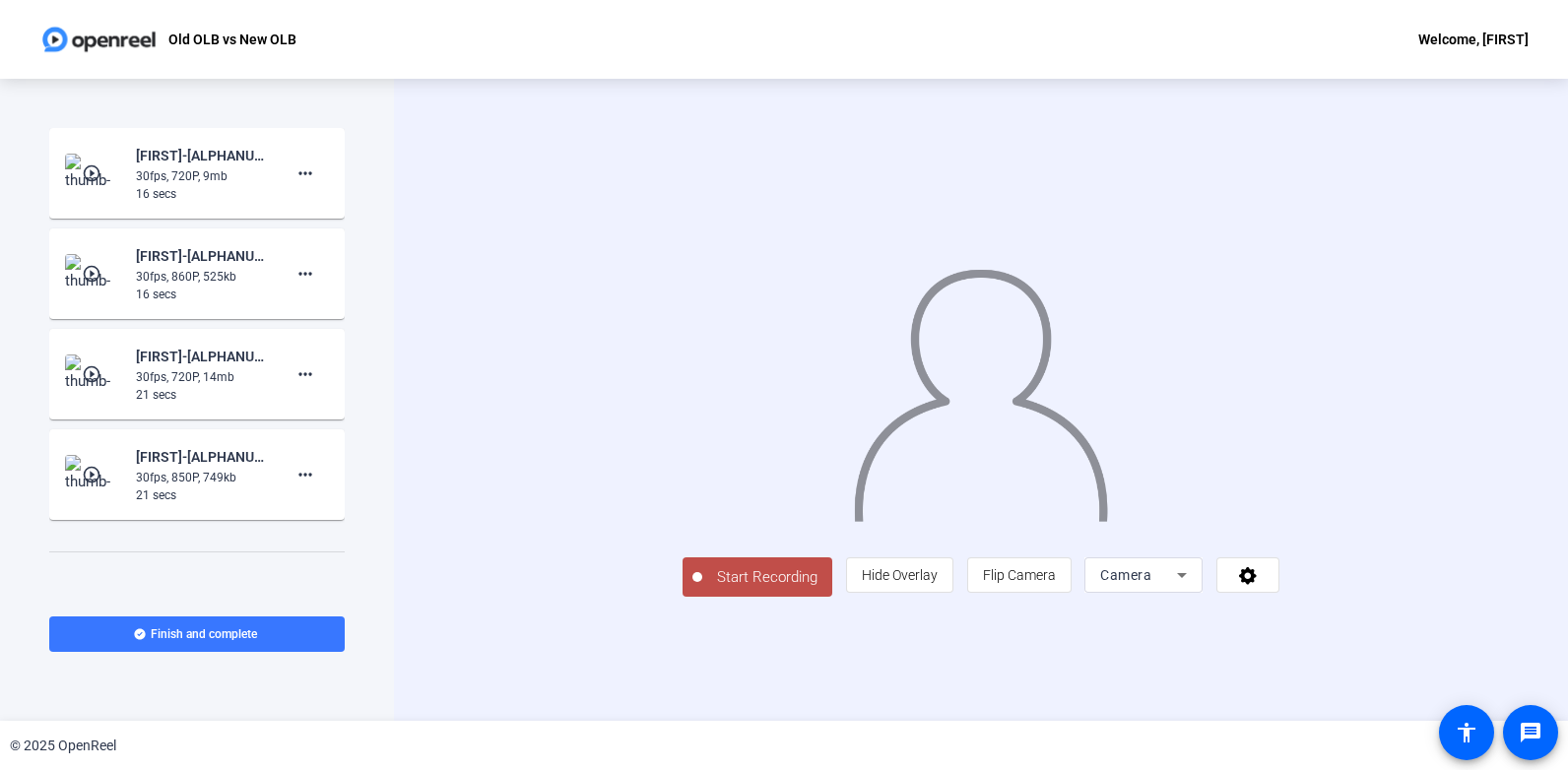 click on "16 secs" 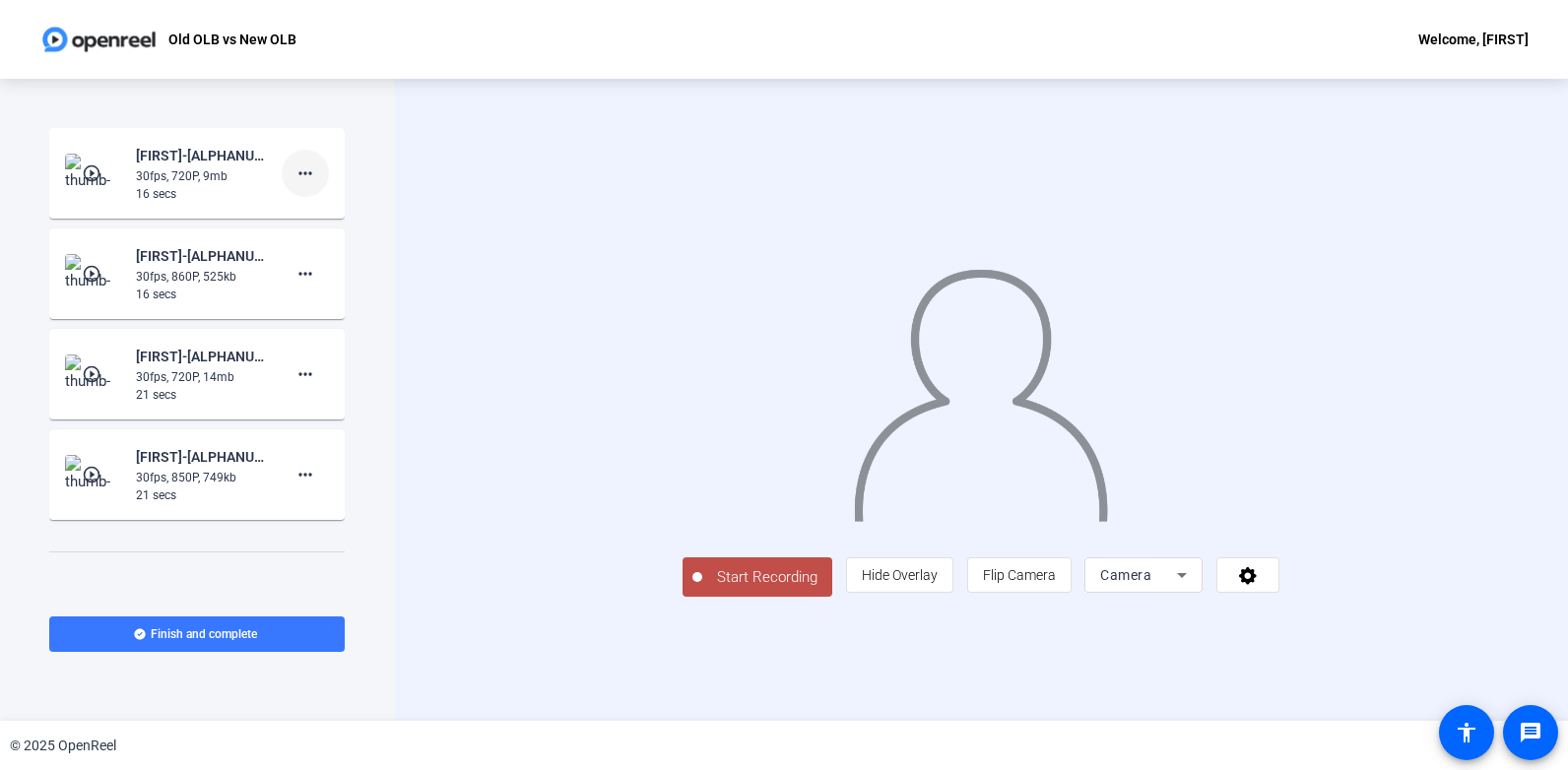 drag, startPoint x: 231, startPoint y: 187, endPoint x: 296, endPoint y: 186, distance: 65.007692 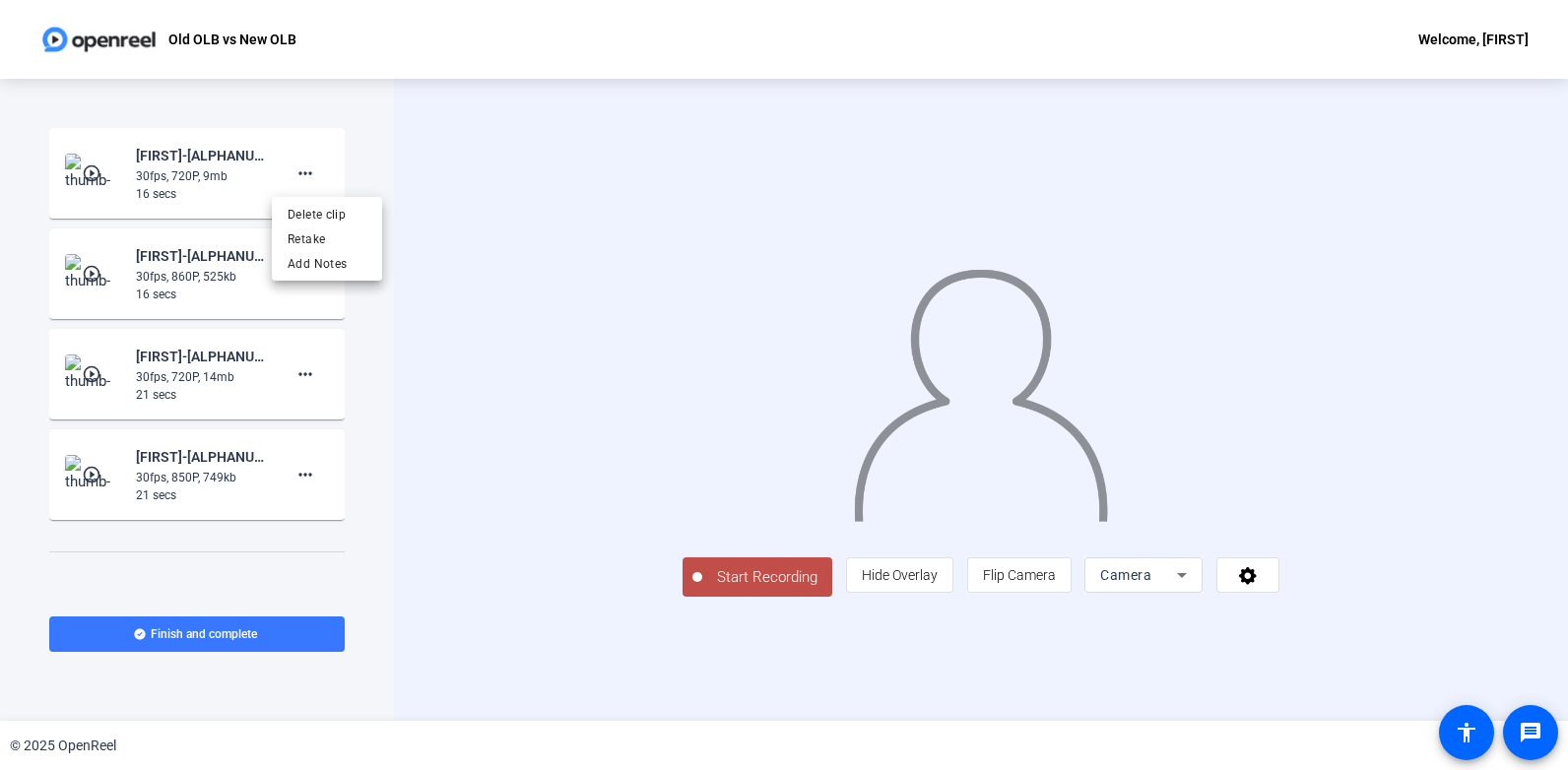 click at bounding box center (784, 385) 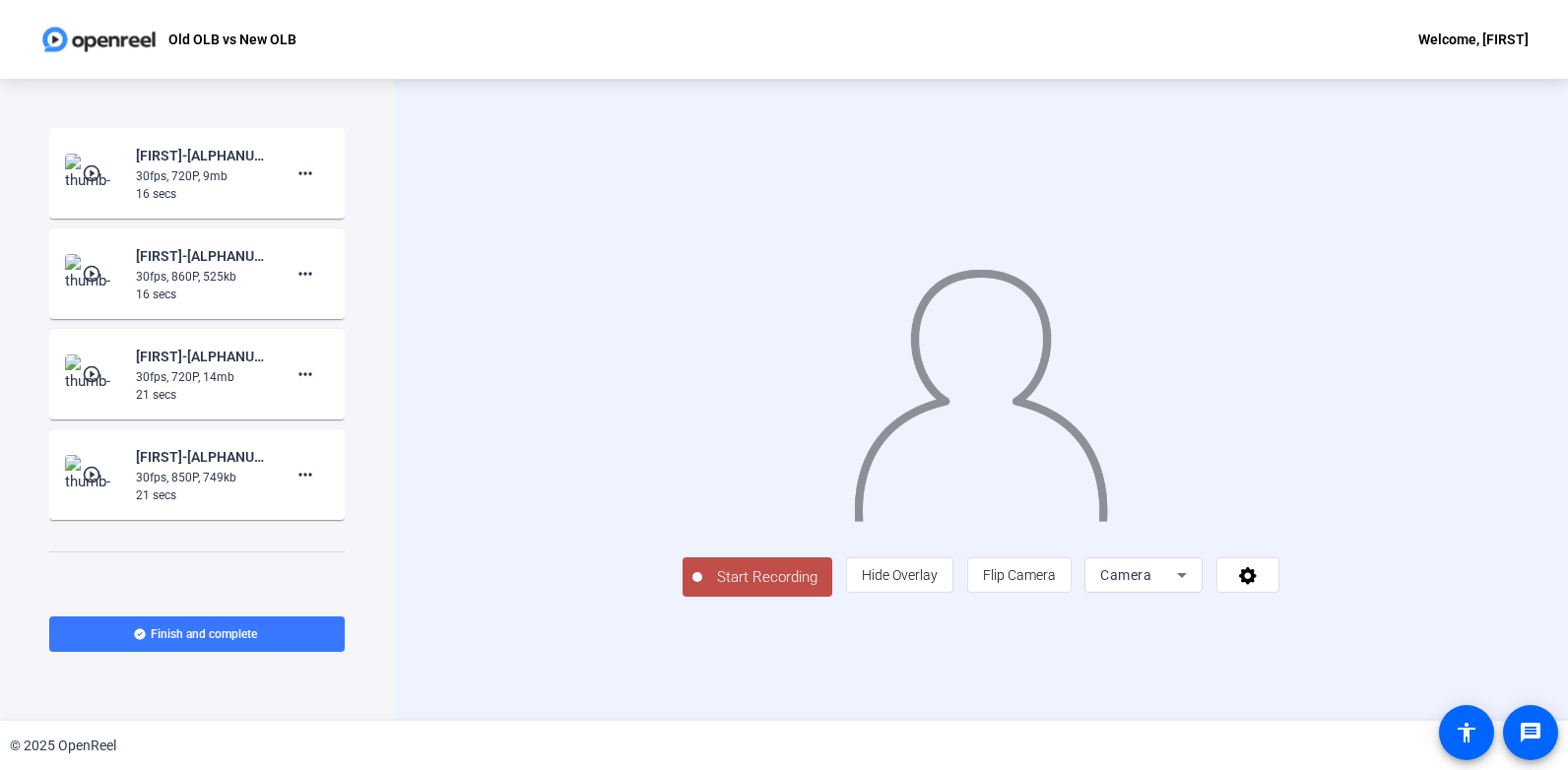 scroll, scrollTop: 4, scrollLeft: 0, axis: vertical 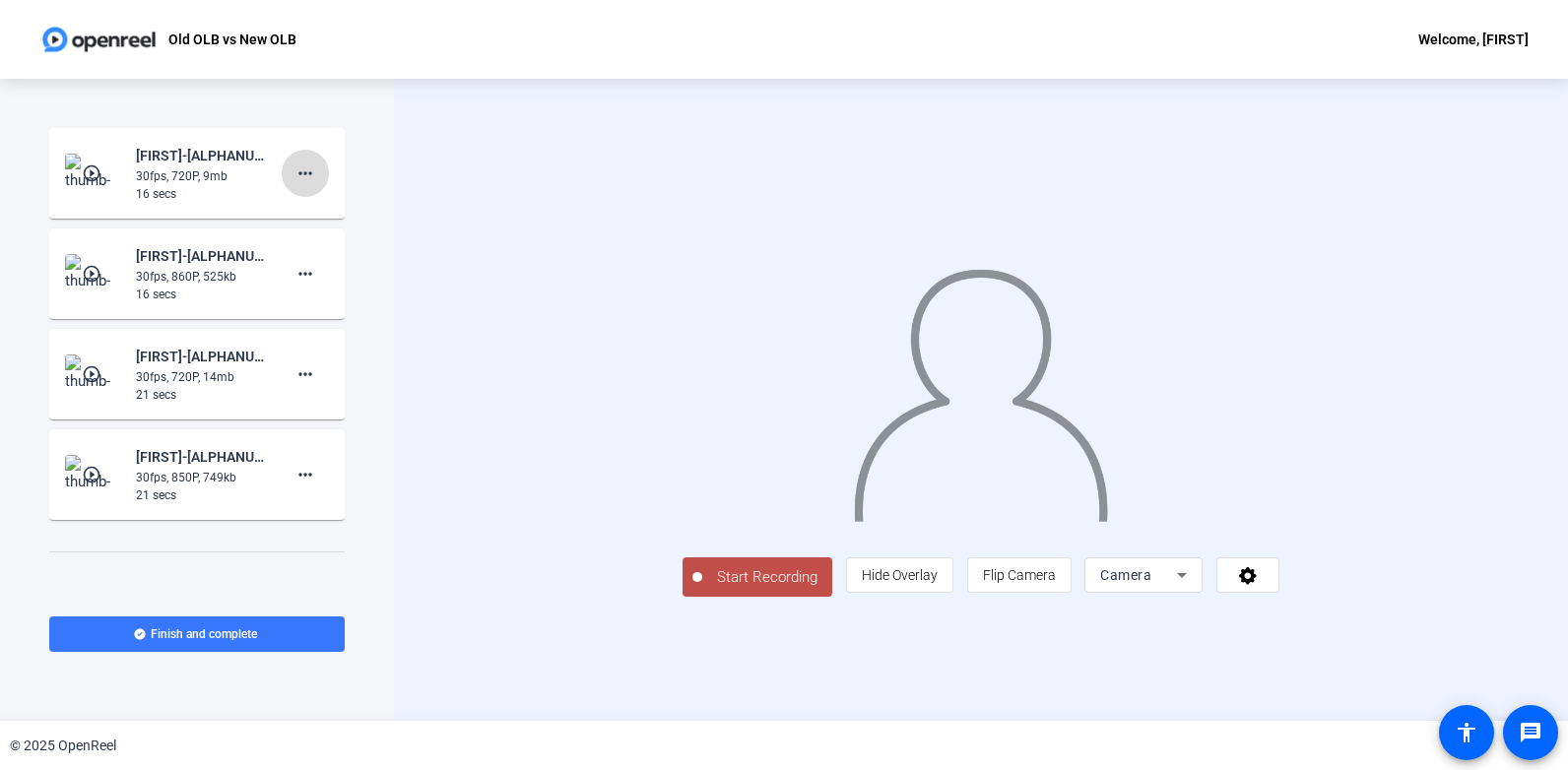 click on "more_horiz" 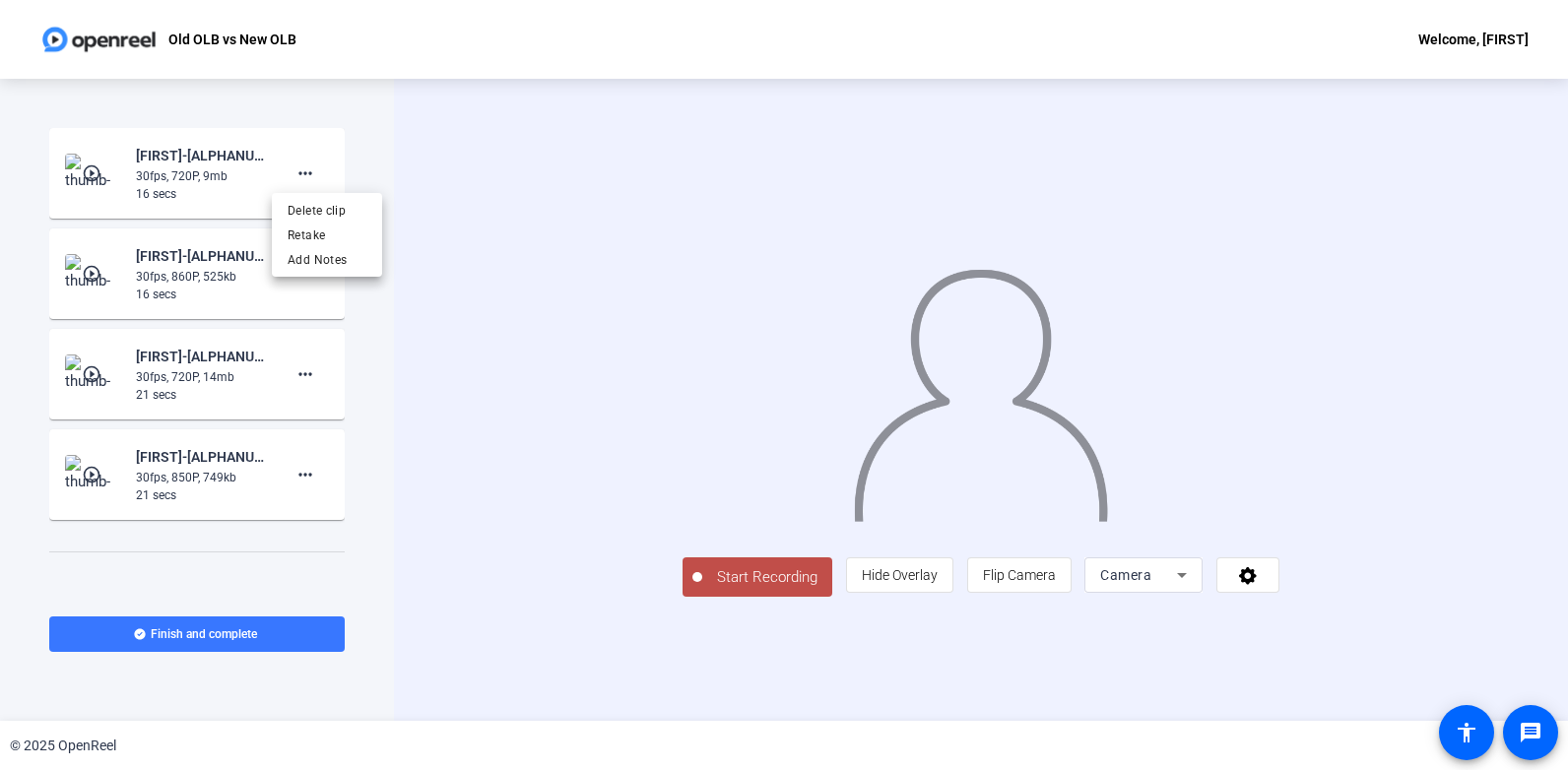 drag, startPoint x: 229, startPoint y: 624, endPoint x: 472, endPoint y: 443, distance: 303.00165 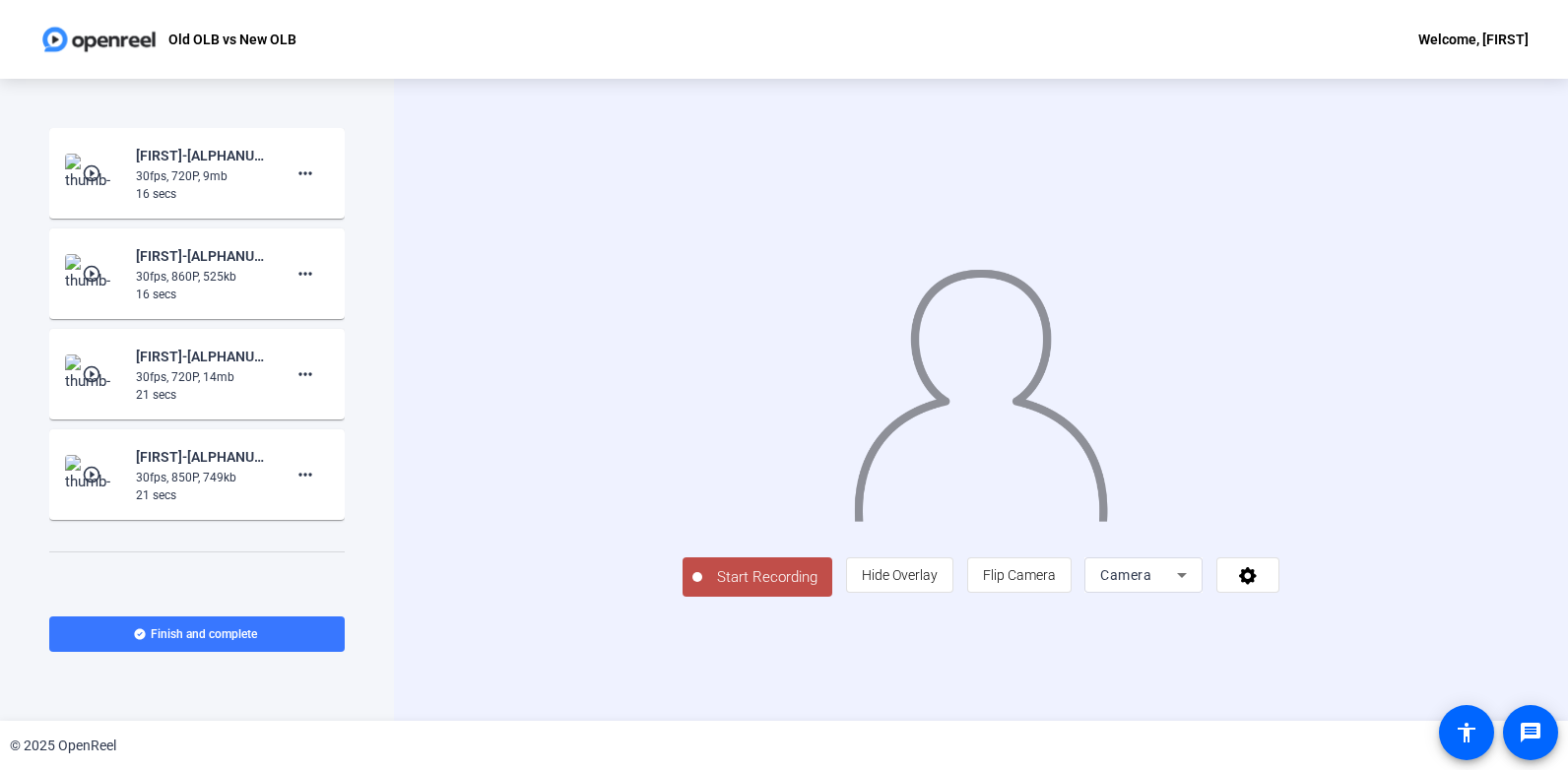 click on "play_circle_outline" 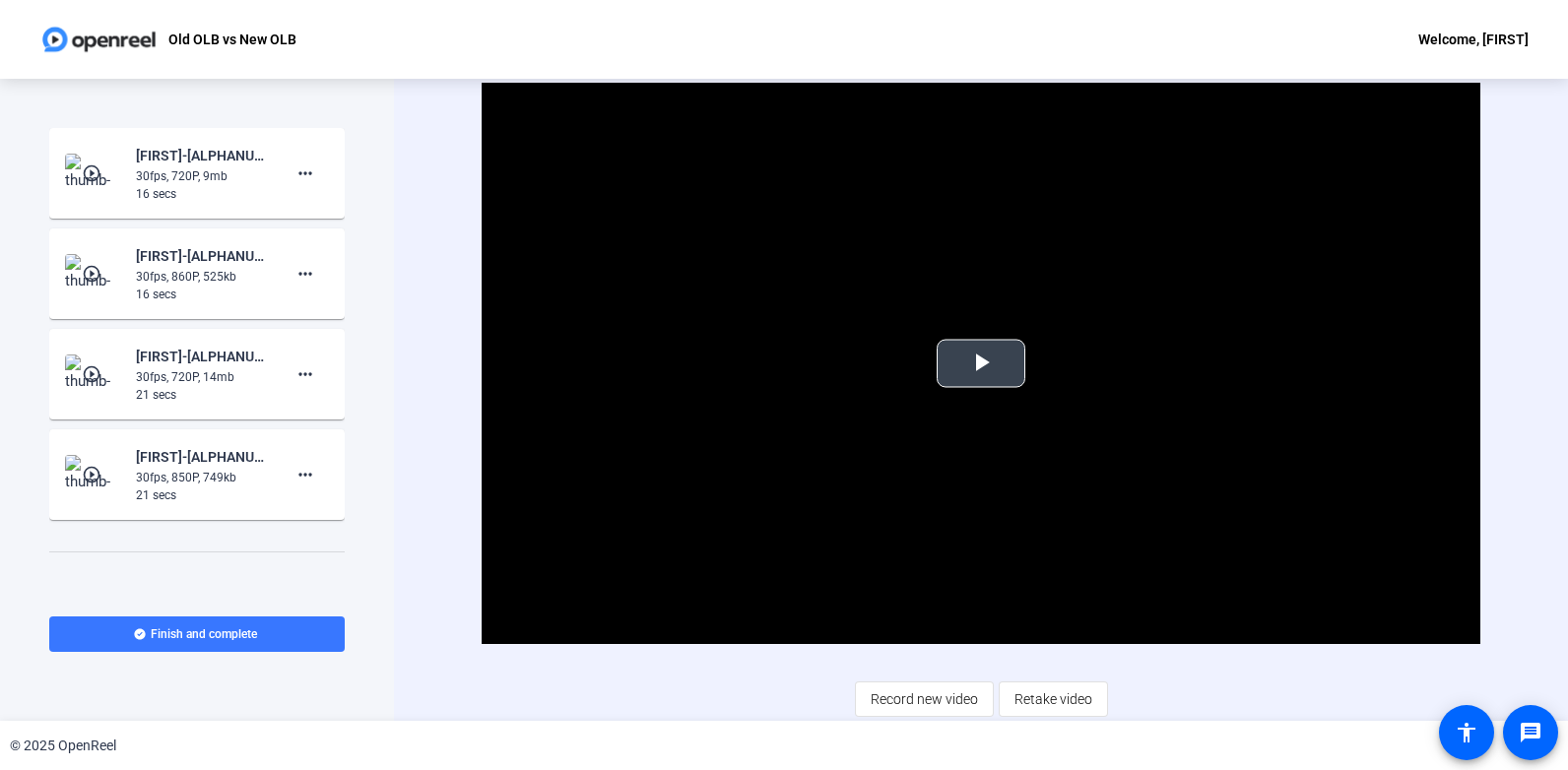 click at bounding box center [981, 363] 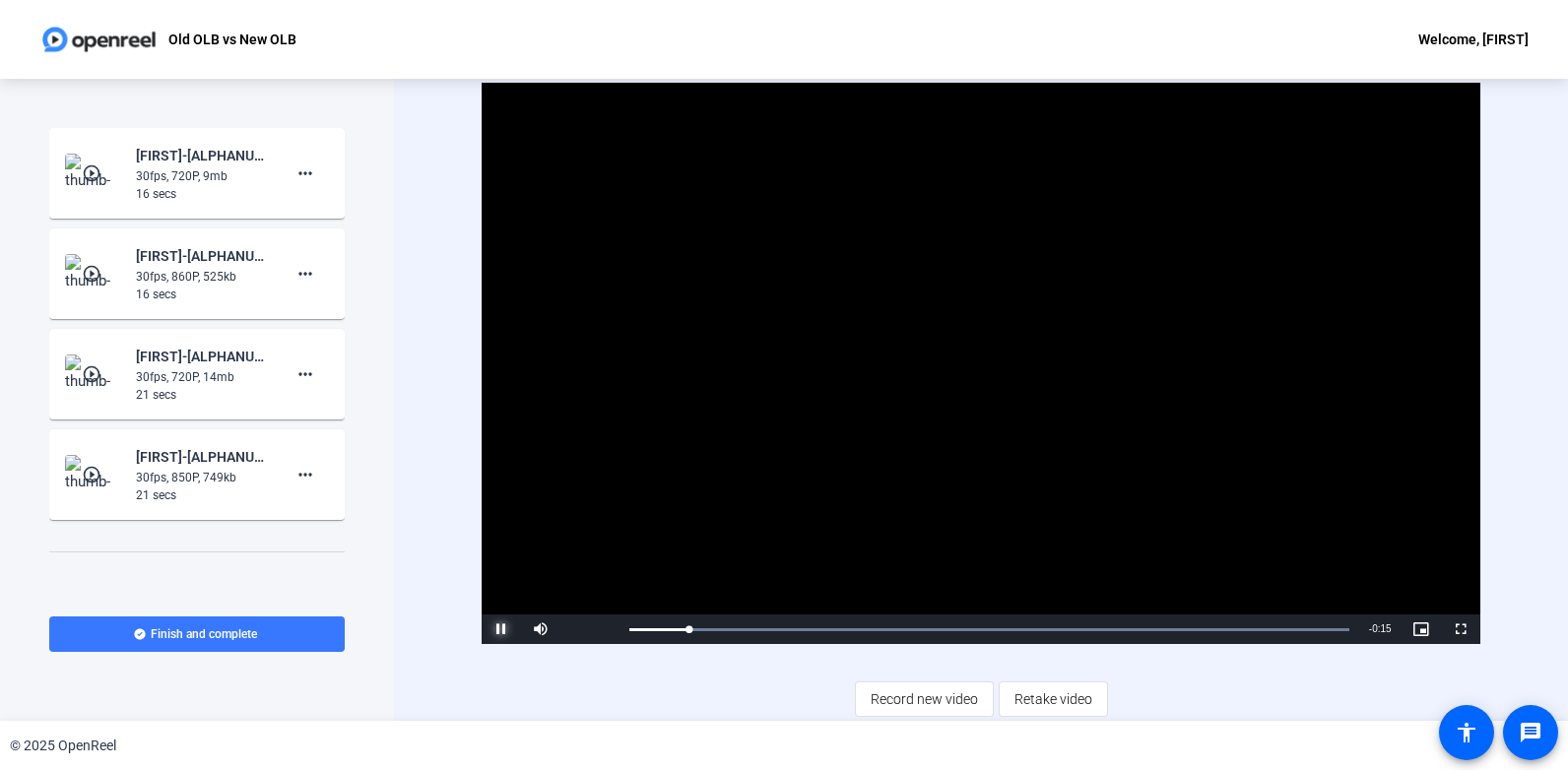 click at bounding box center [501, 629] 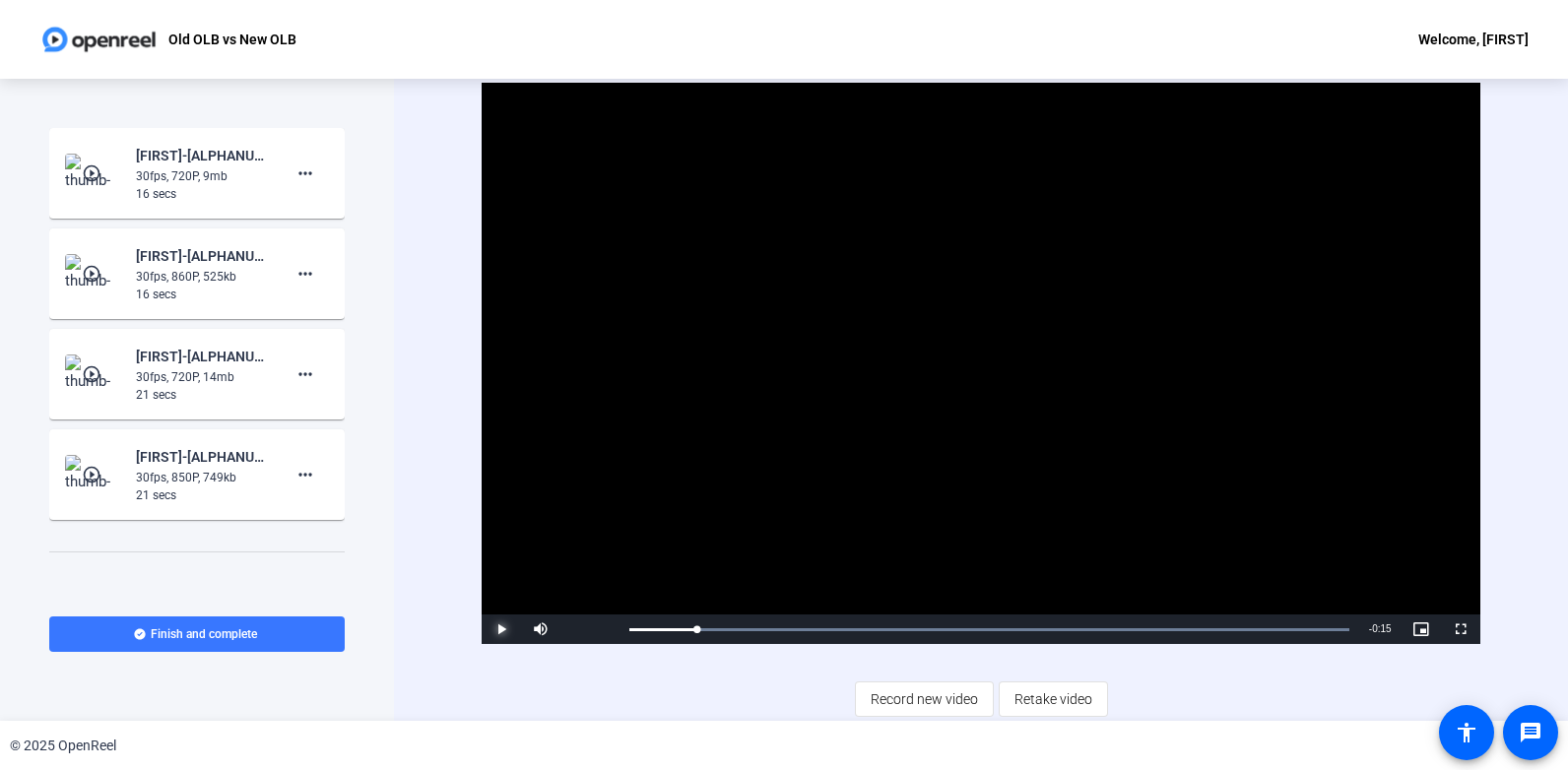 click at bounding box center (501, 629) 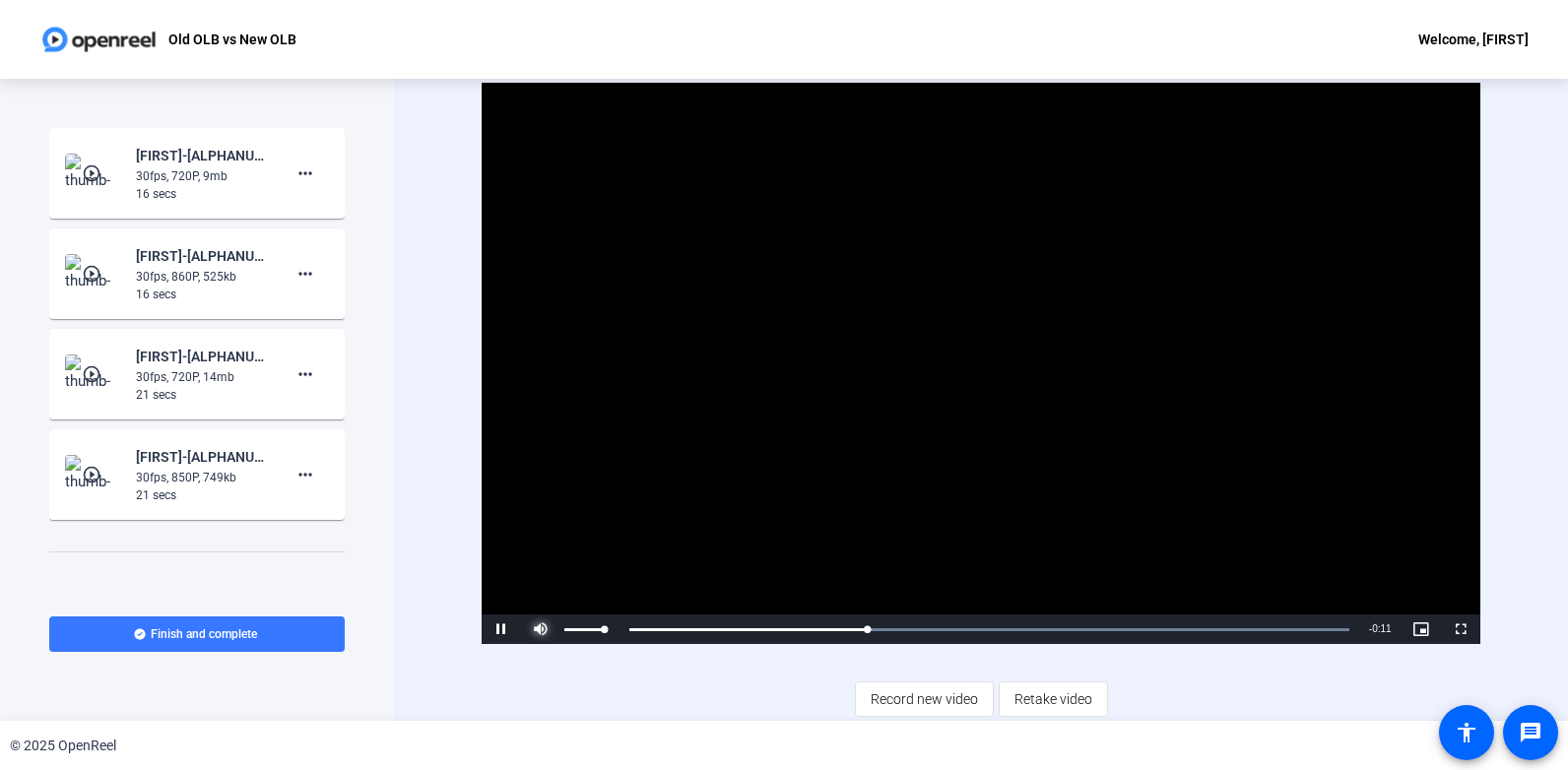 click at bounding box center [541, 629] 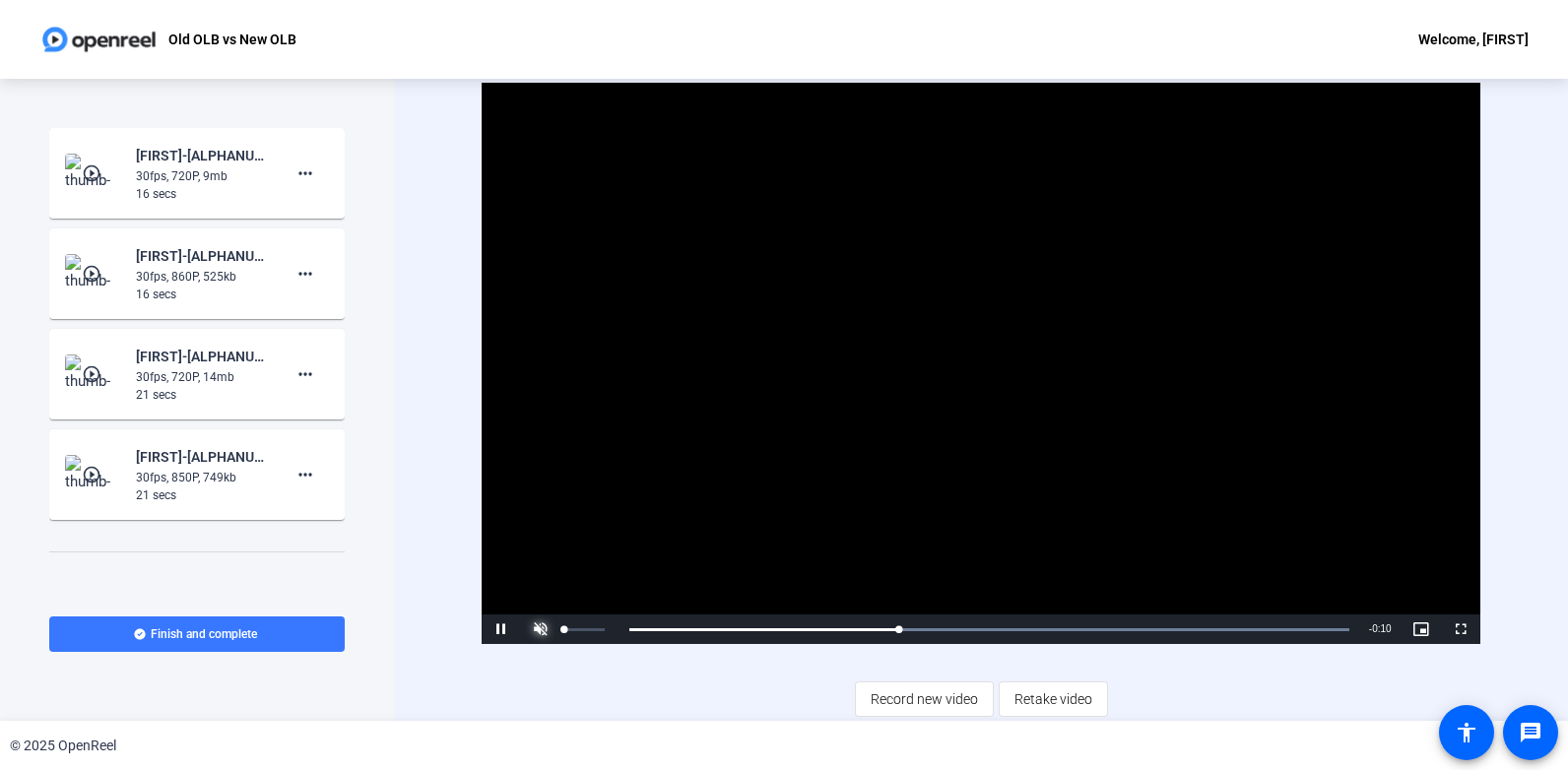 click at bounding box center [541, 629] 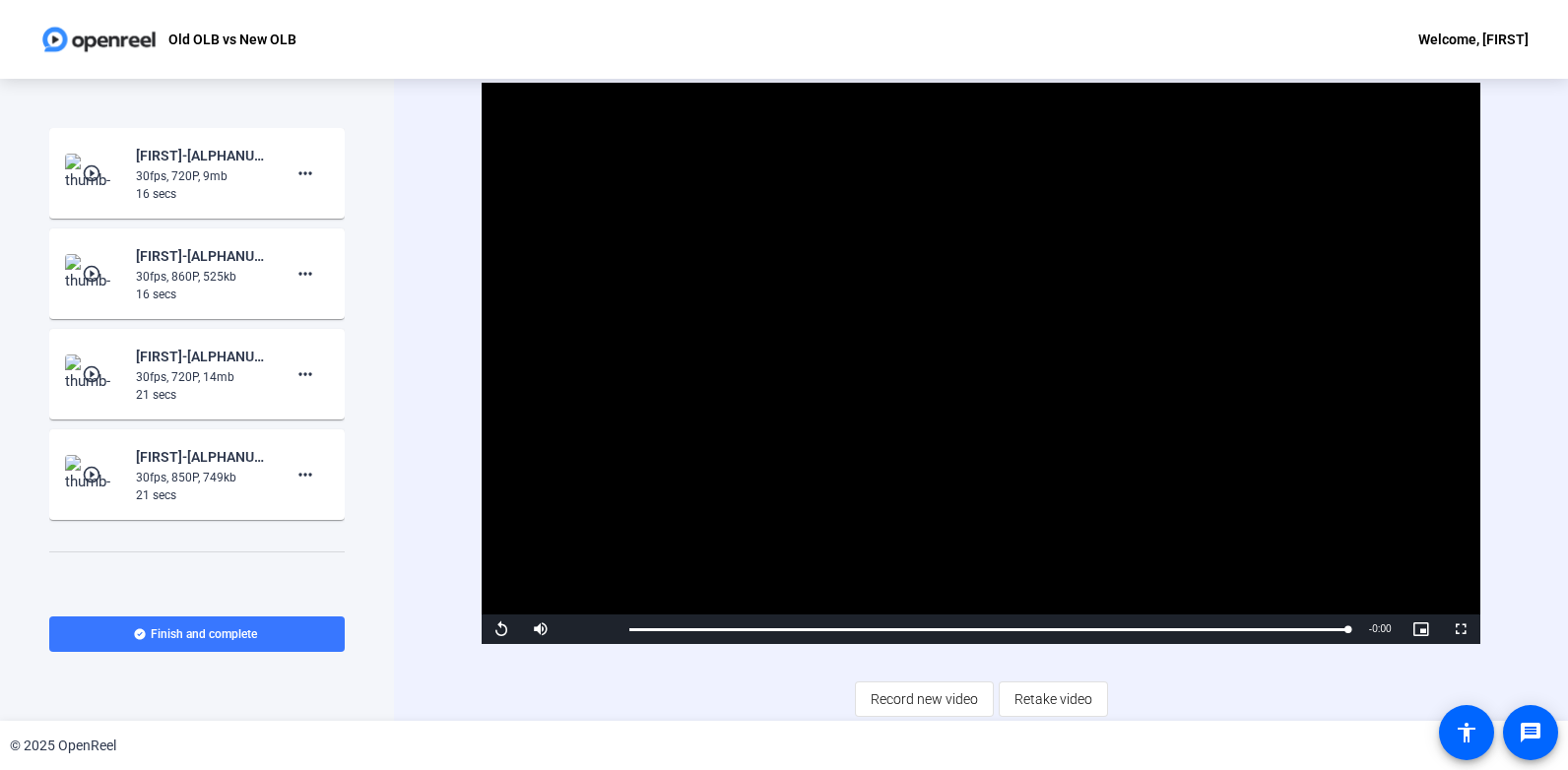 click at bounding box center [980, 363] 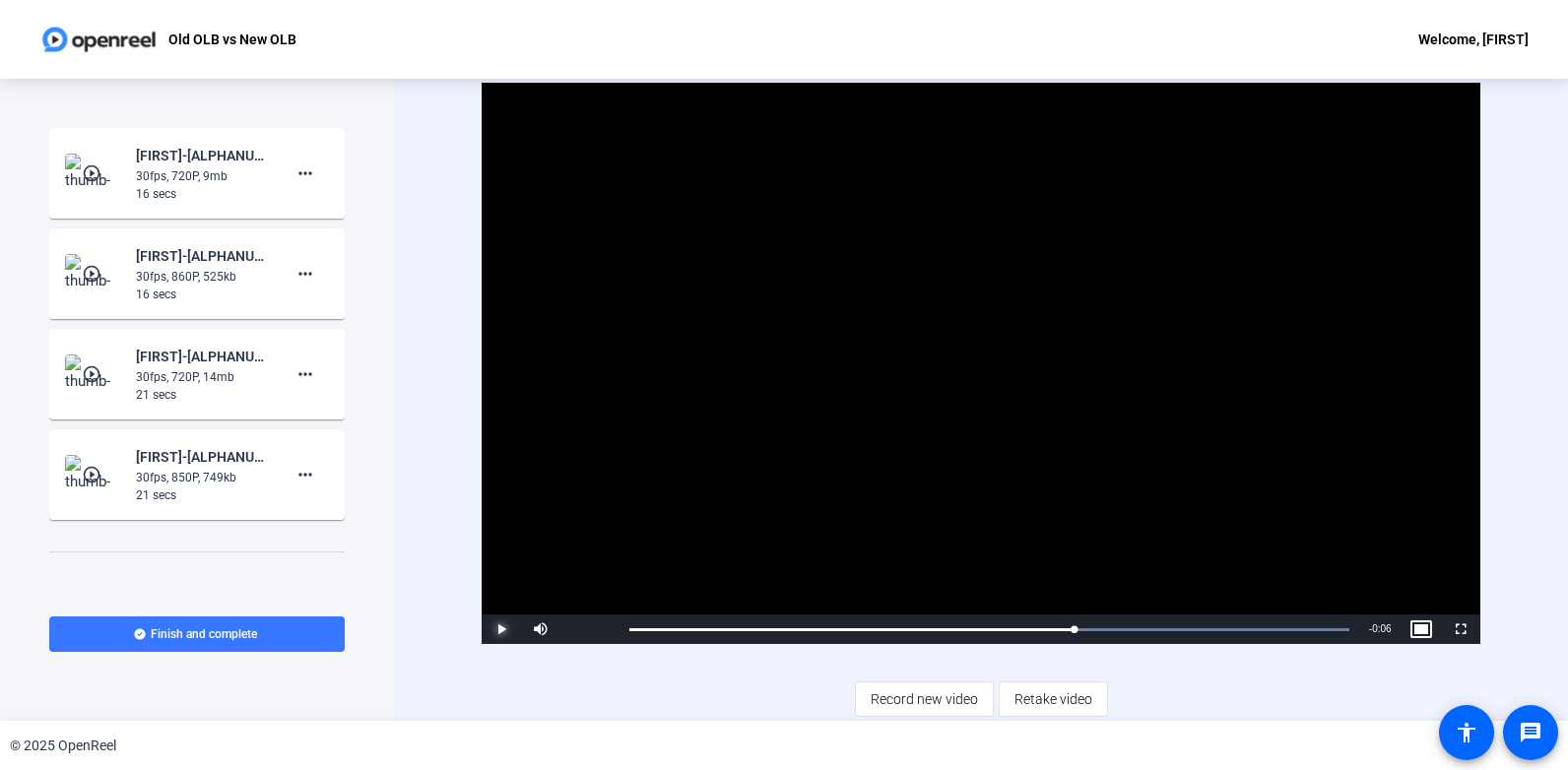 click at bounding box center [501, 629] 